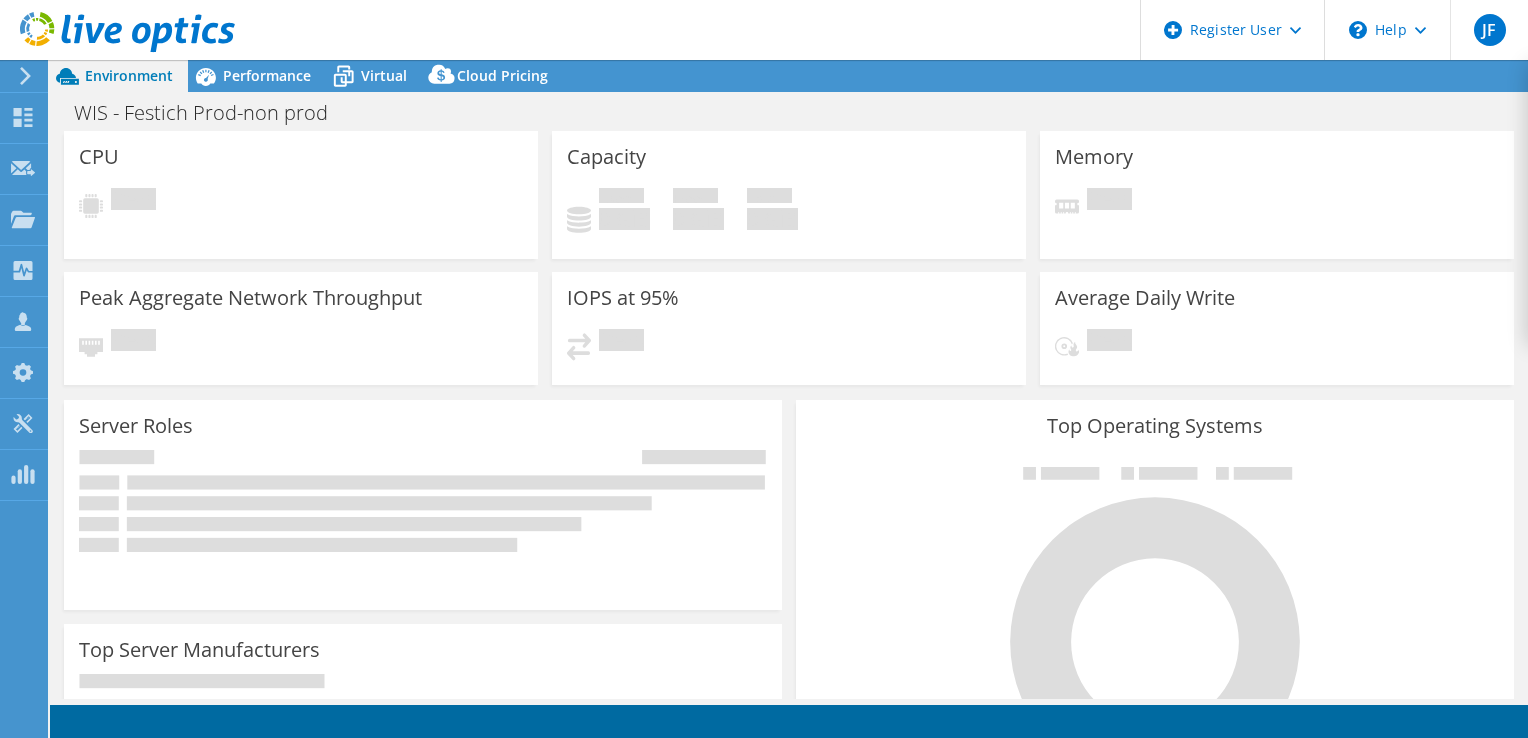 scroll, scrollTop: 0, scrollLeft: 0, axis: both 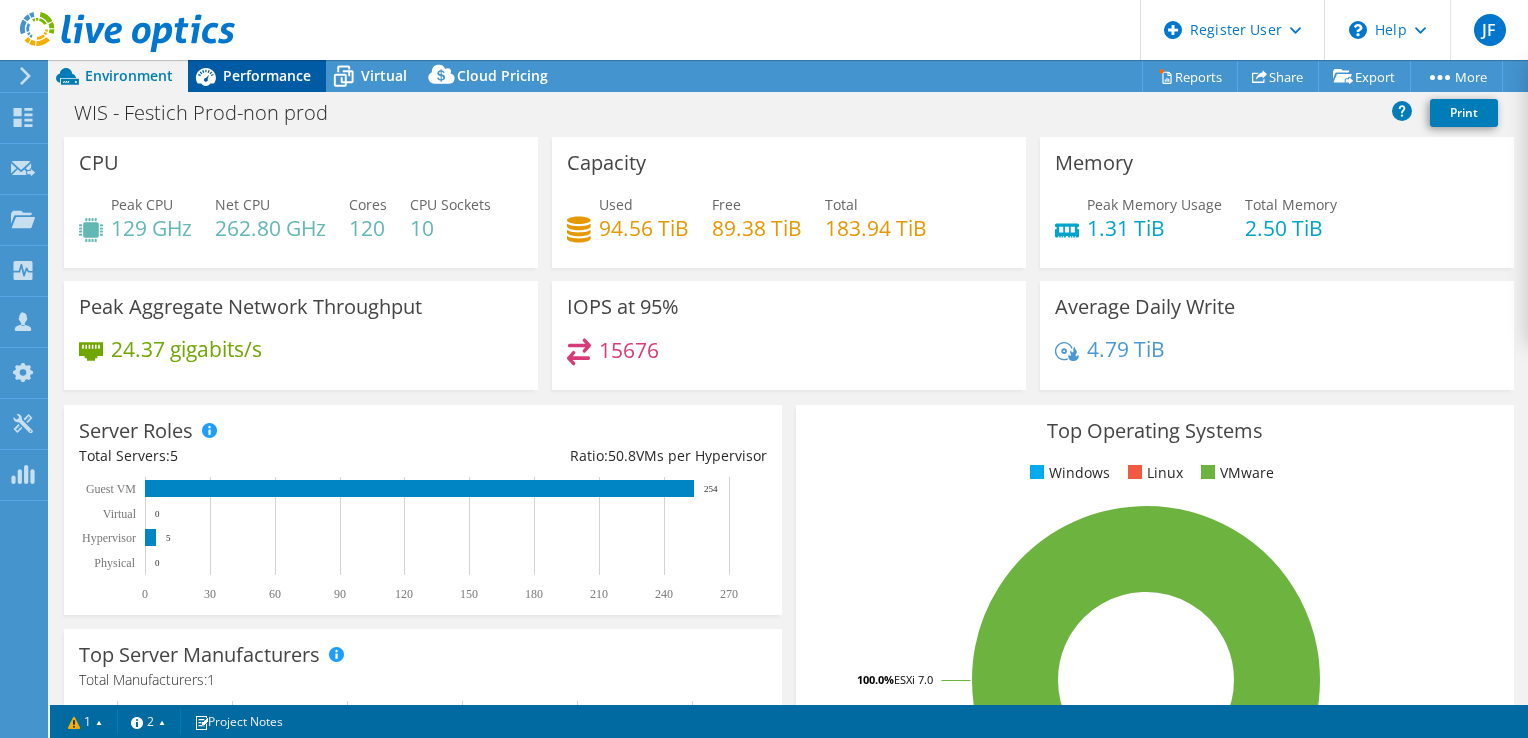 click on "Performance" at bounding box center (267, 75) 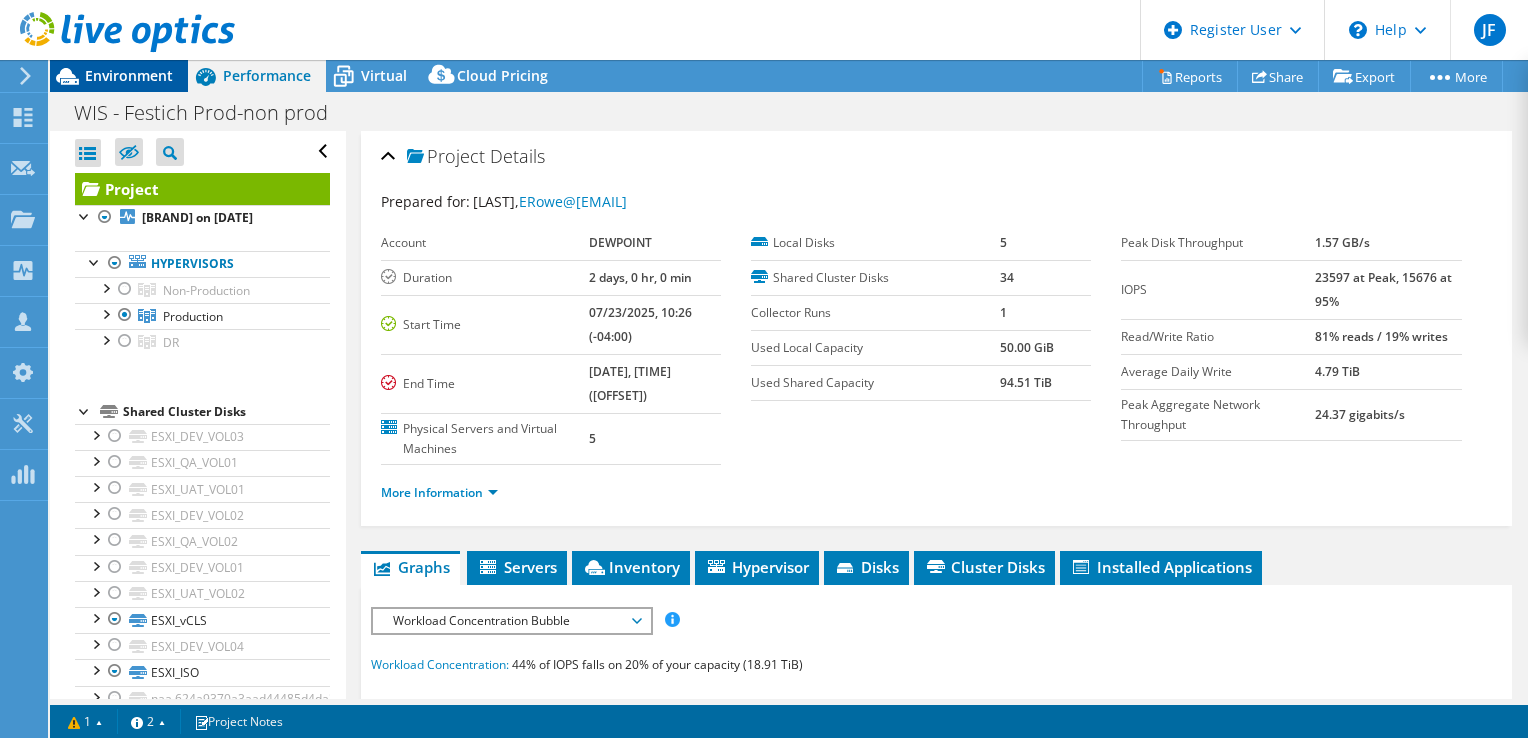 click on "Environment" at bounding box center (129, 75) 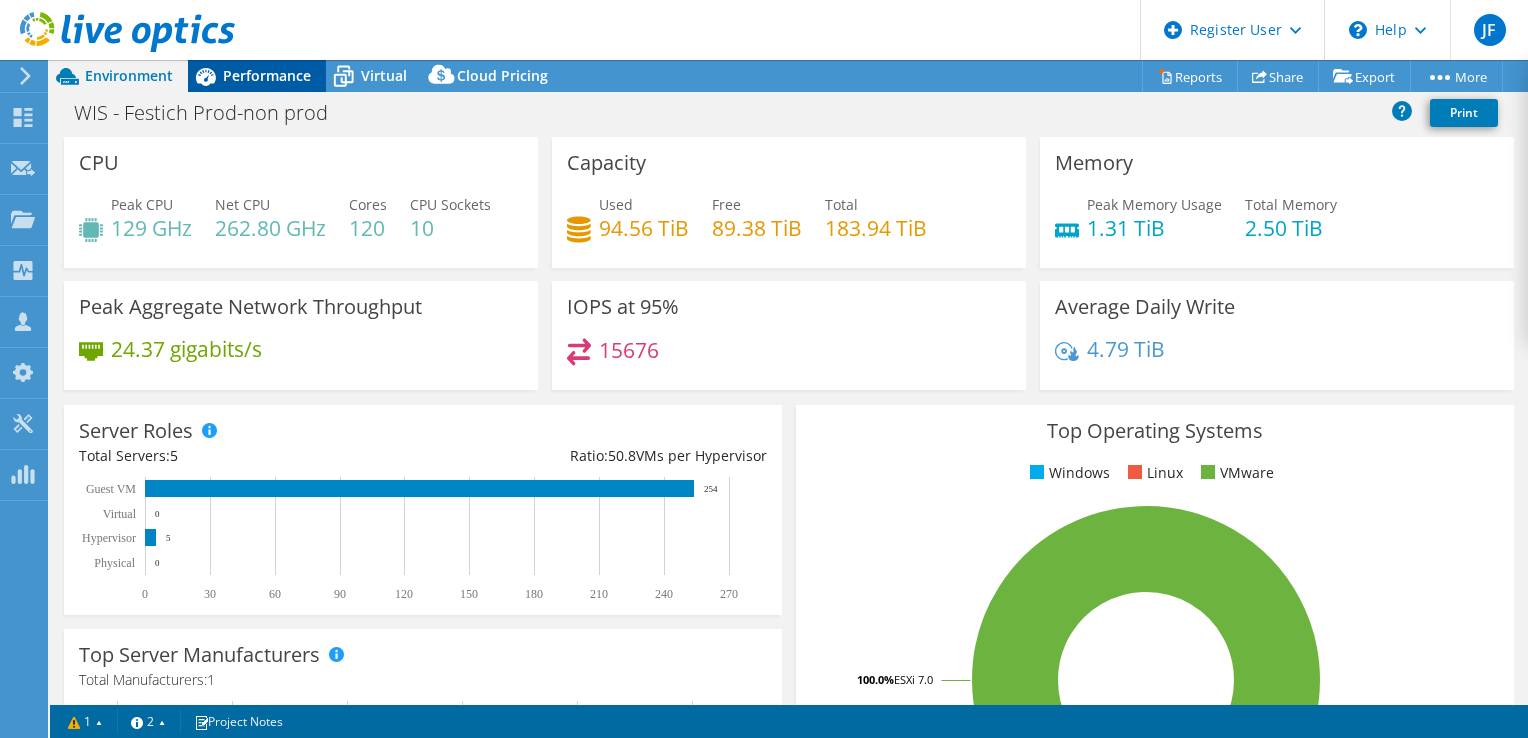click on "Performance" at bounding box center (257, 76) 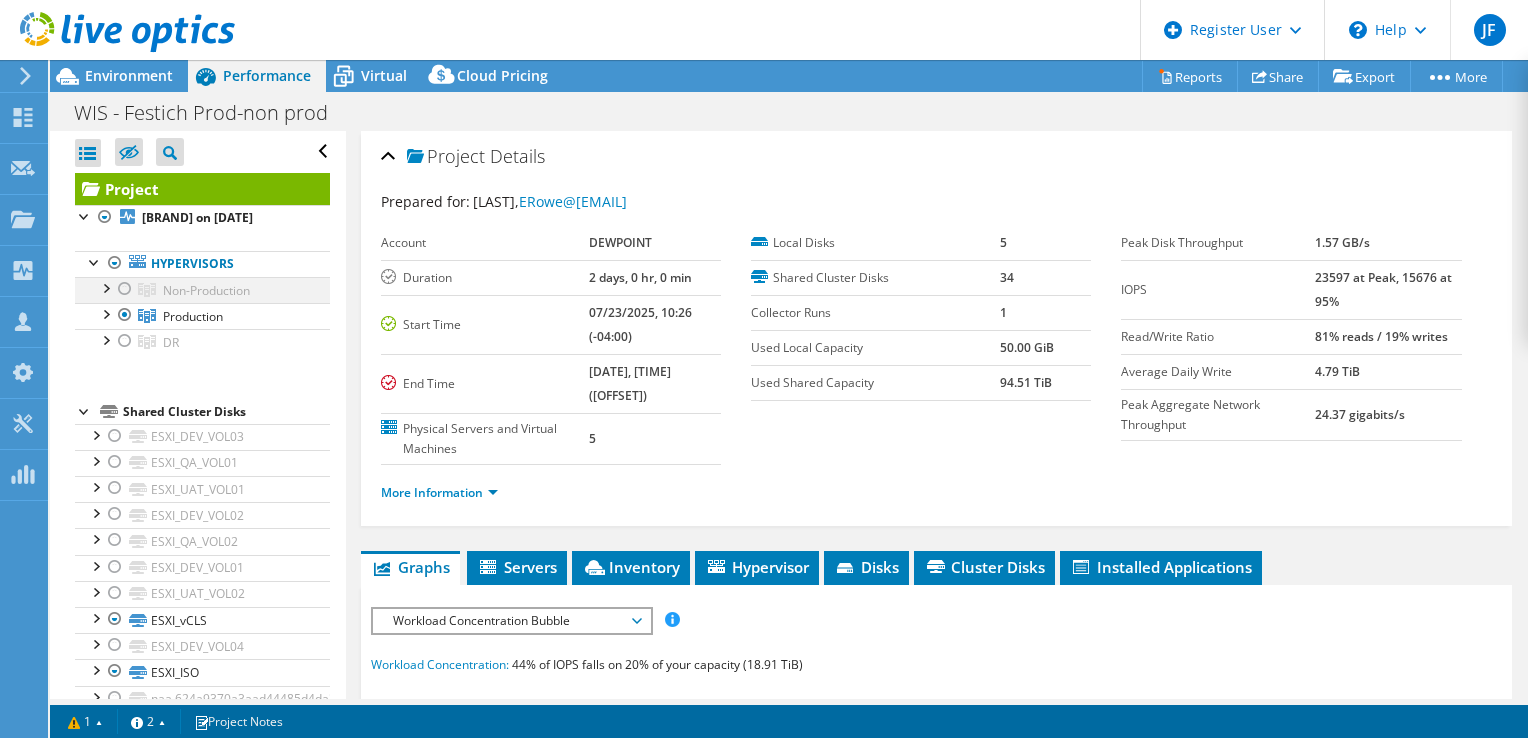 click at bounding box center (125, 289) 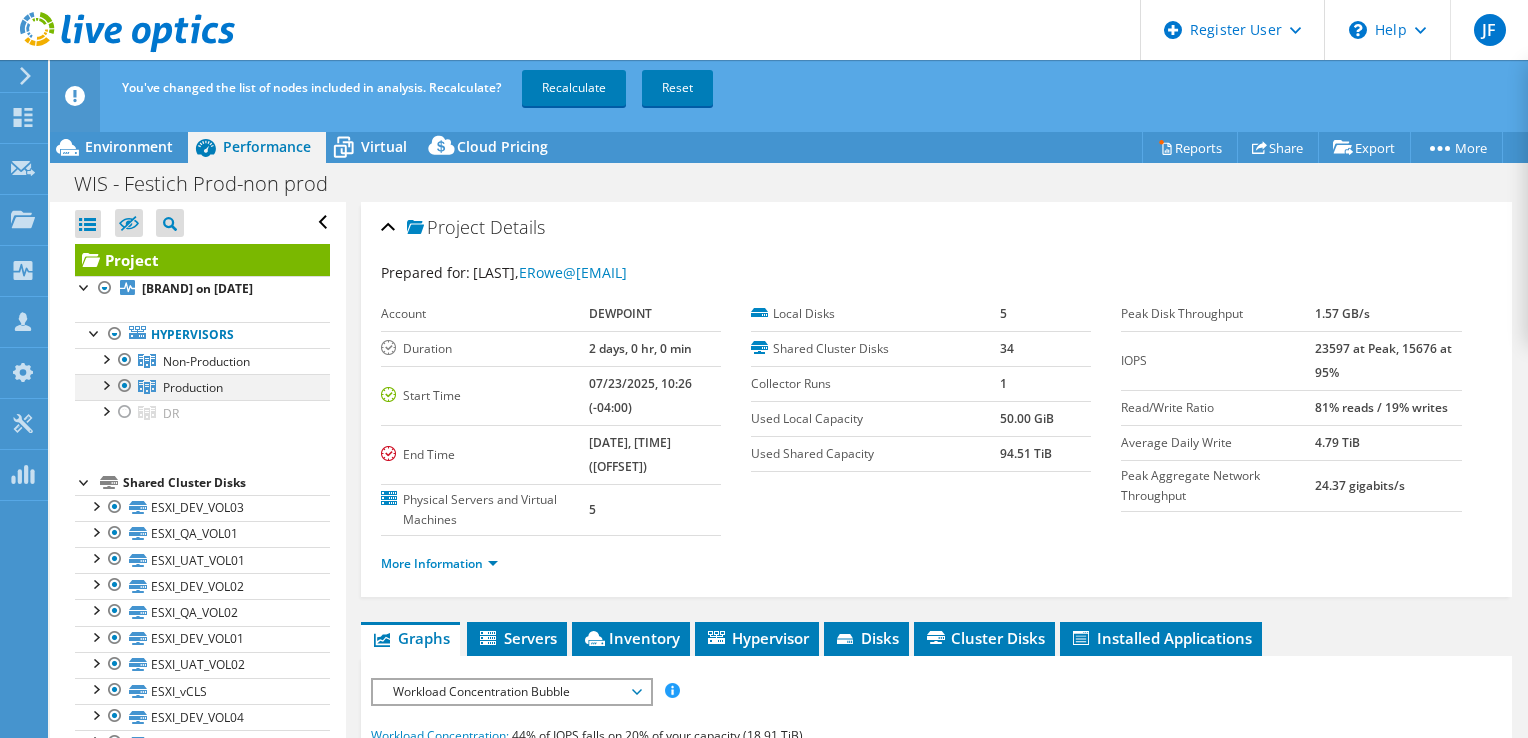 click at bounding box center [125, 386] 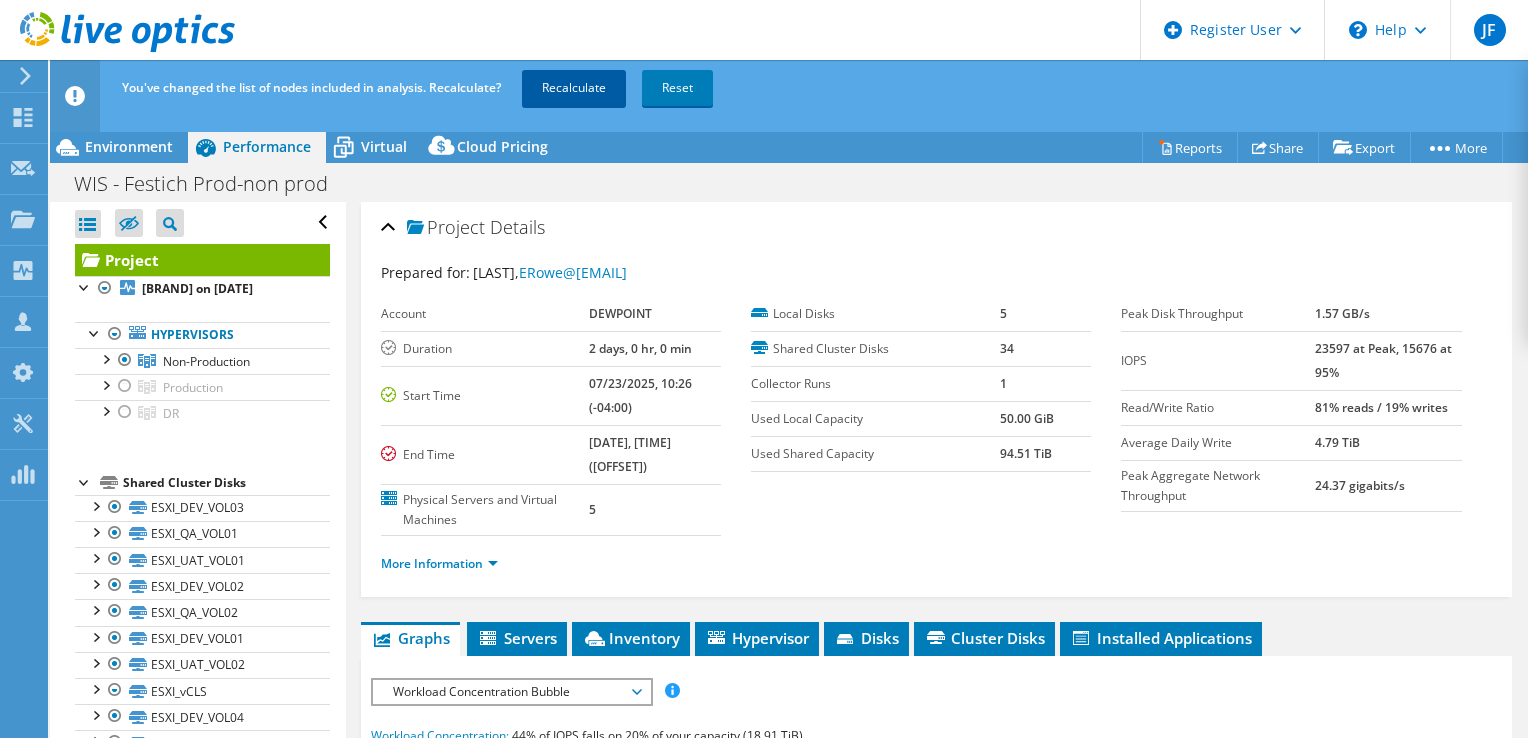 click on "Recalculate" at bounding box center (574, 88) 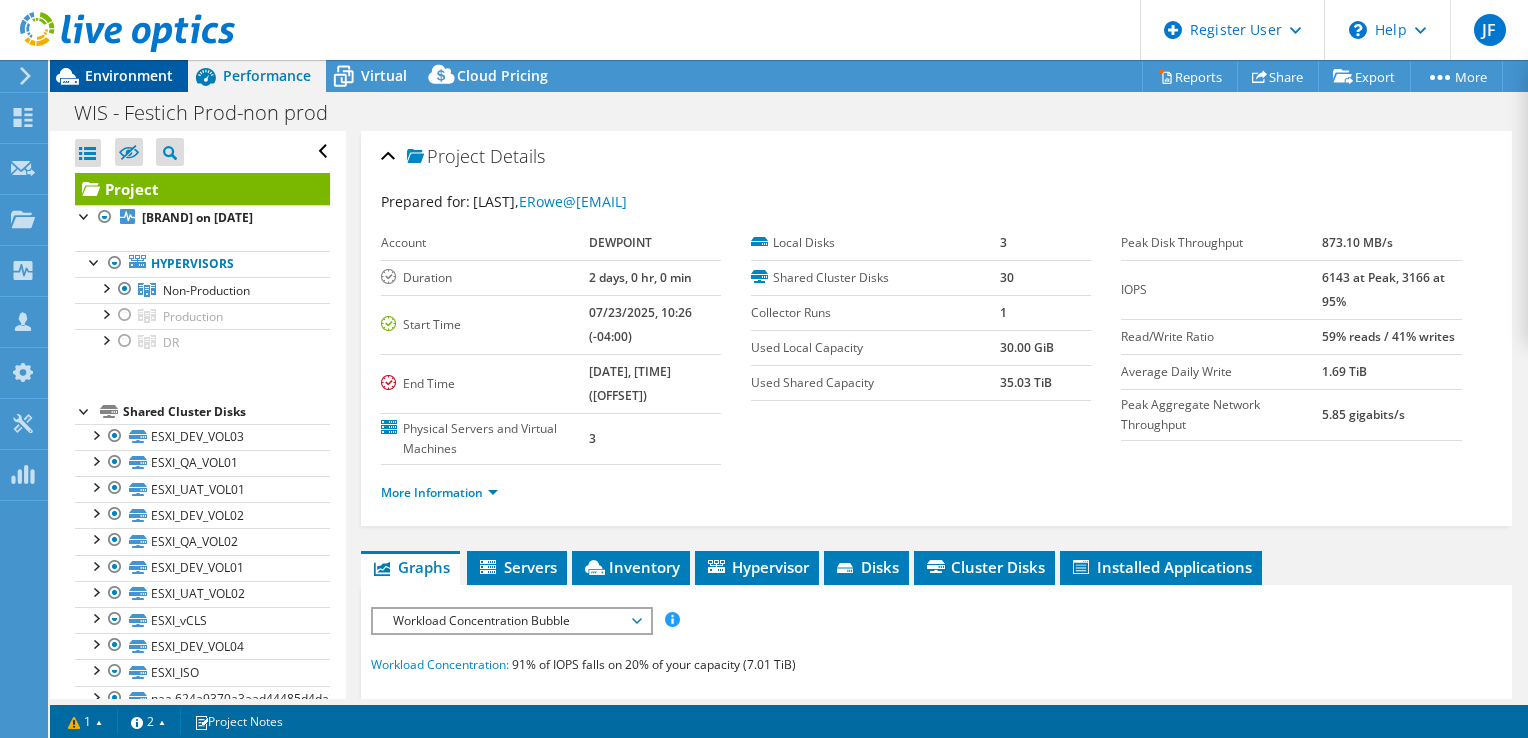 click on "Environment" at bounding box center (129, 75) 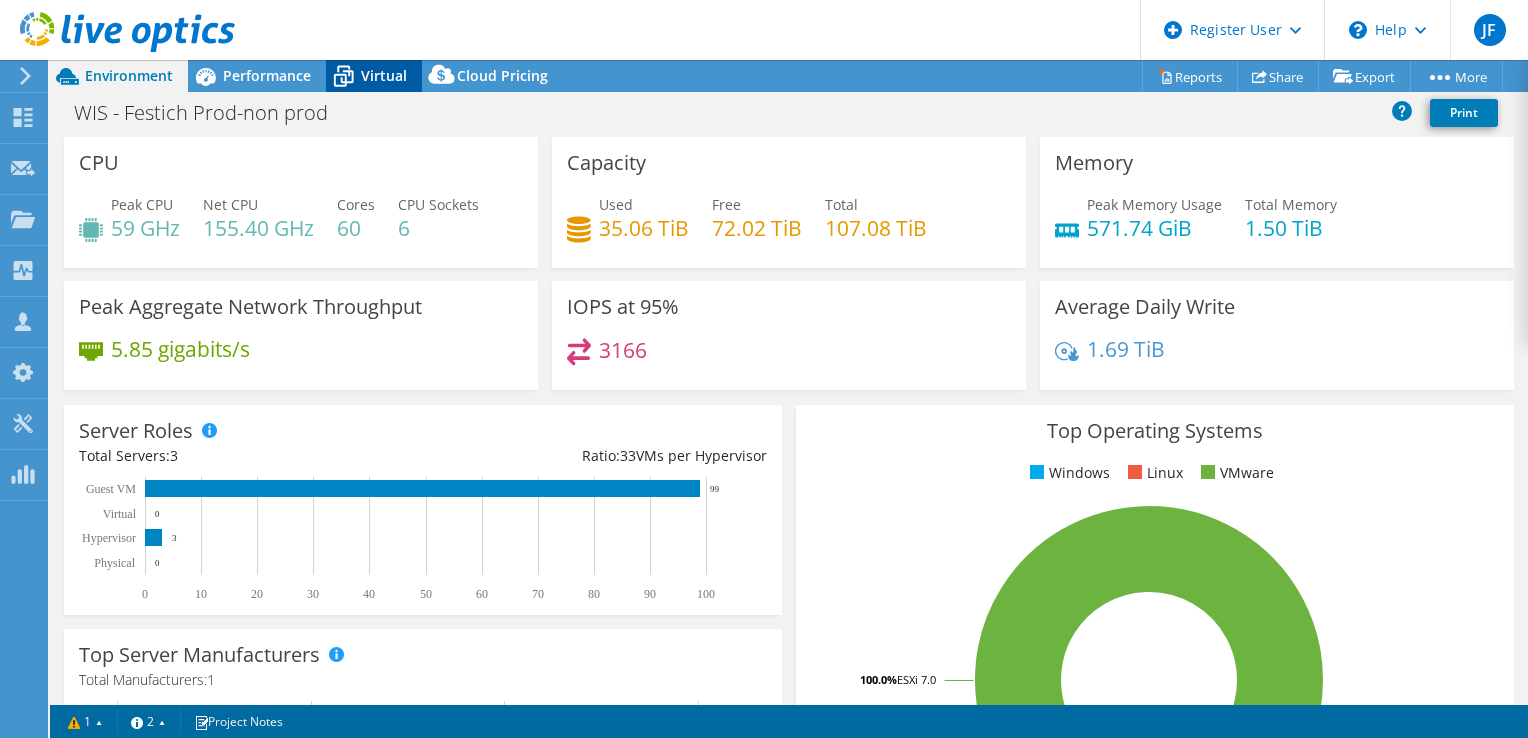 click on "Virtual" at bounding box center (384, 75) 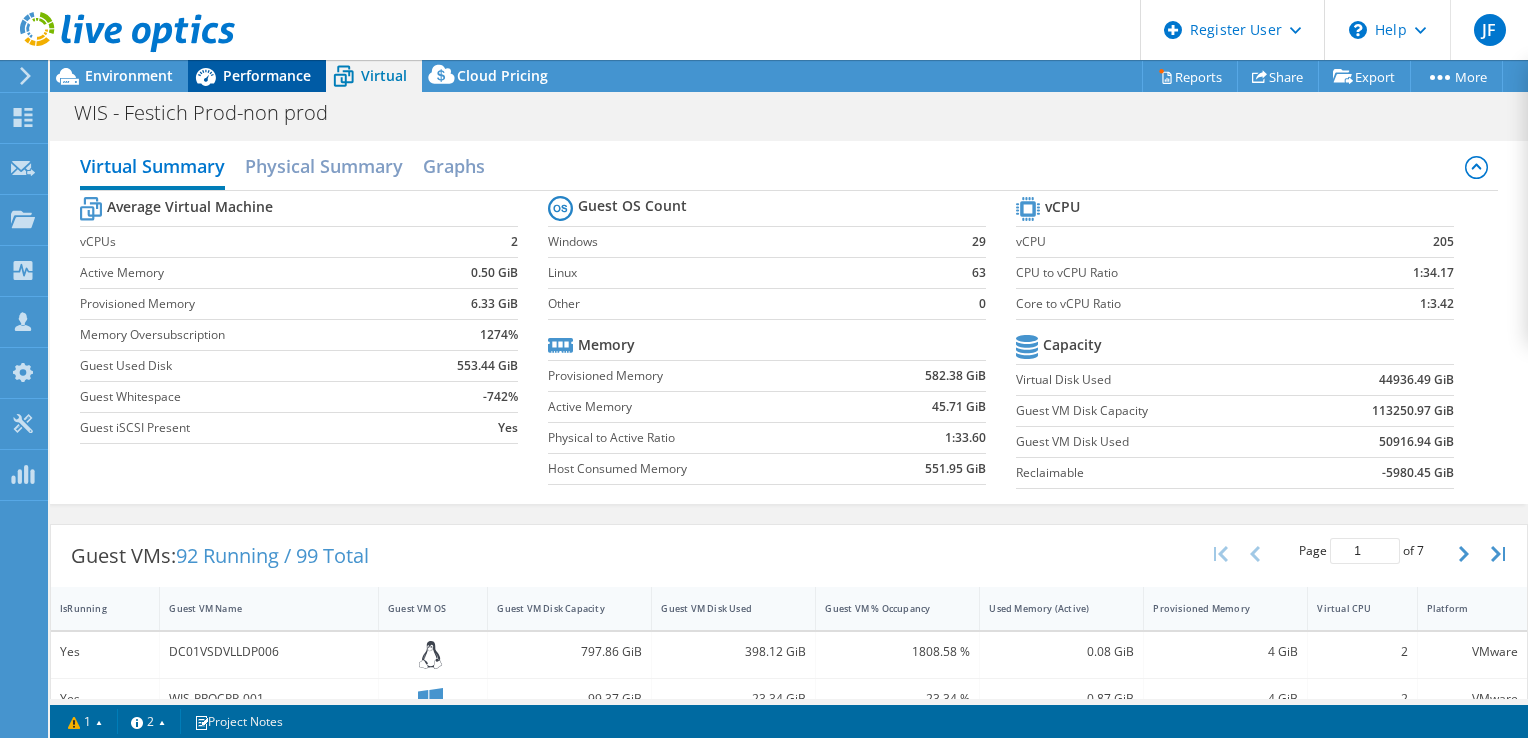 click on "Performance" at bounding box center [267, 75] 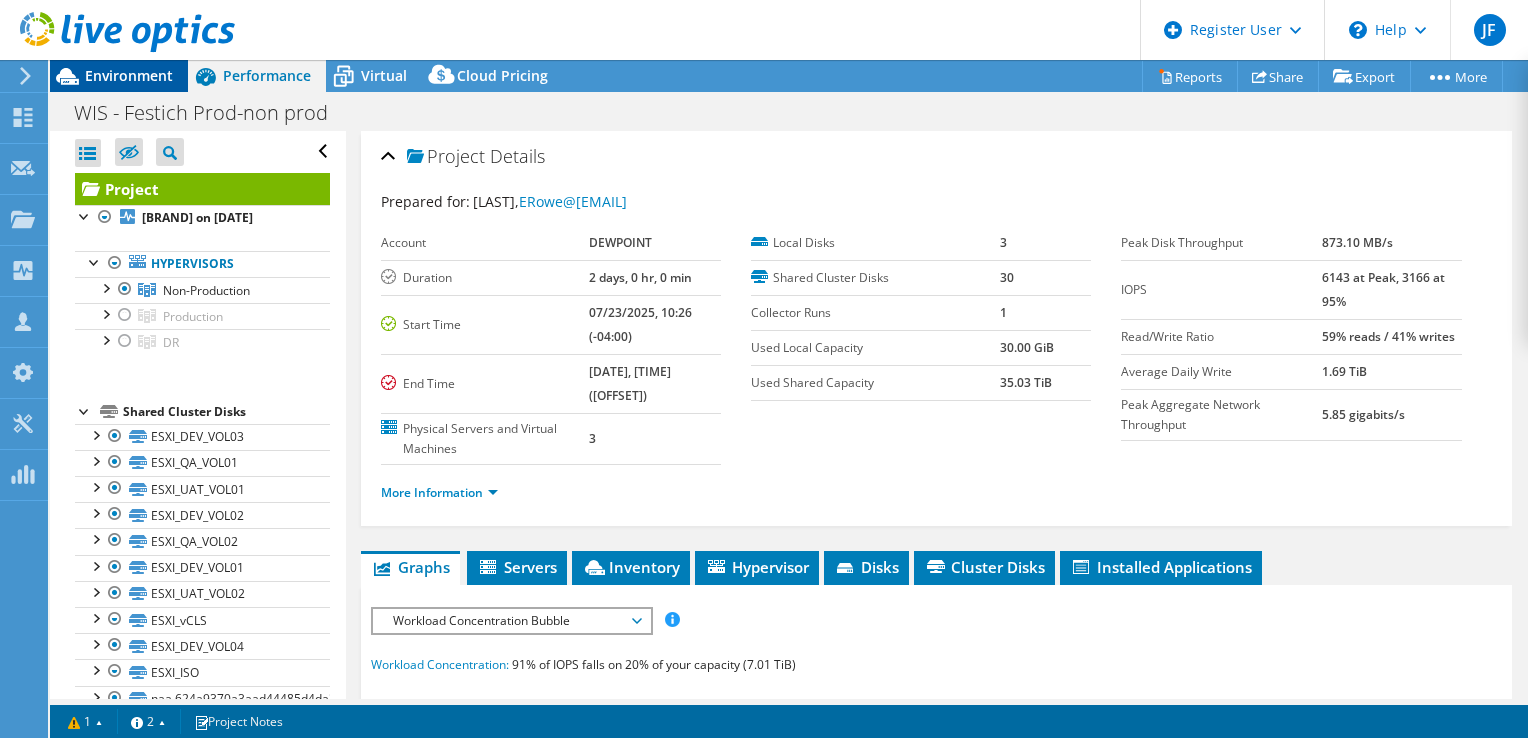 click on "Environment" at bounding box center [129, 75] 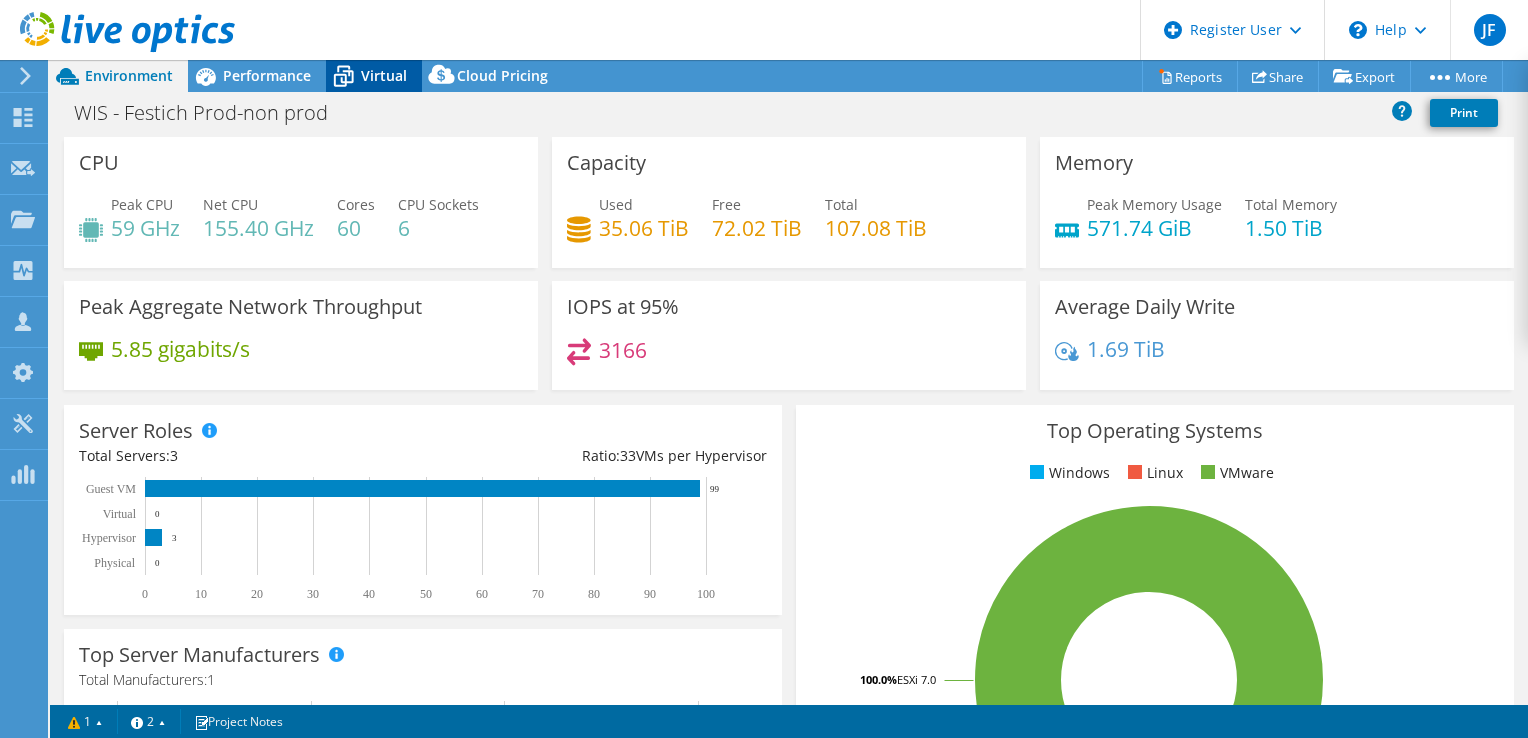 click on "Virtual" at bounding box center [384, 75] 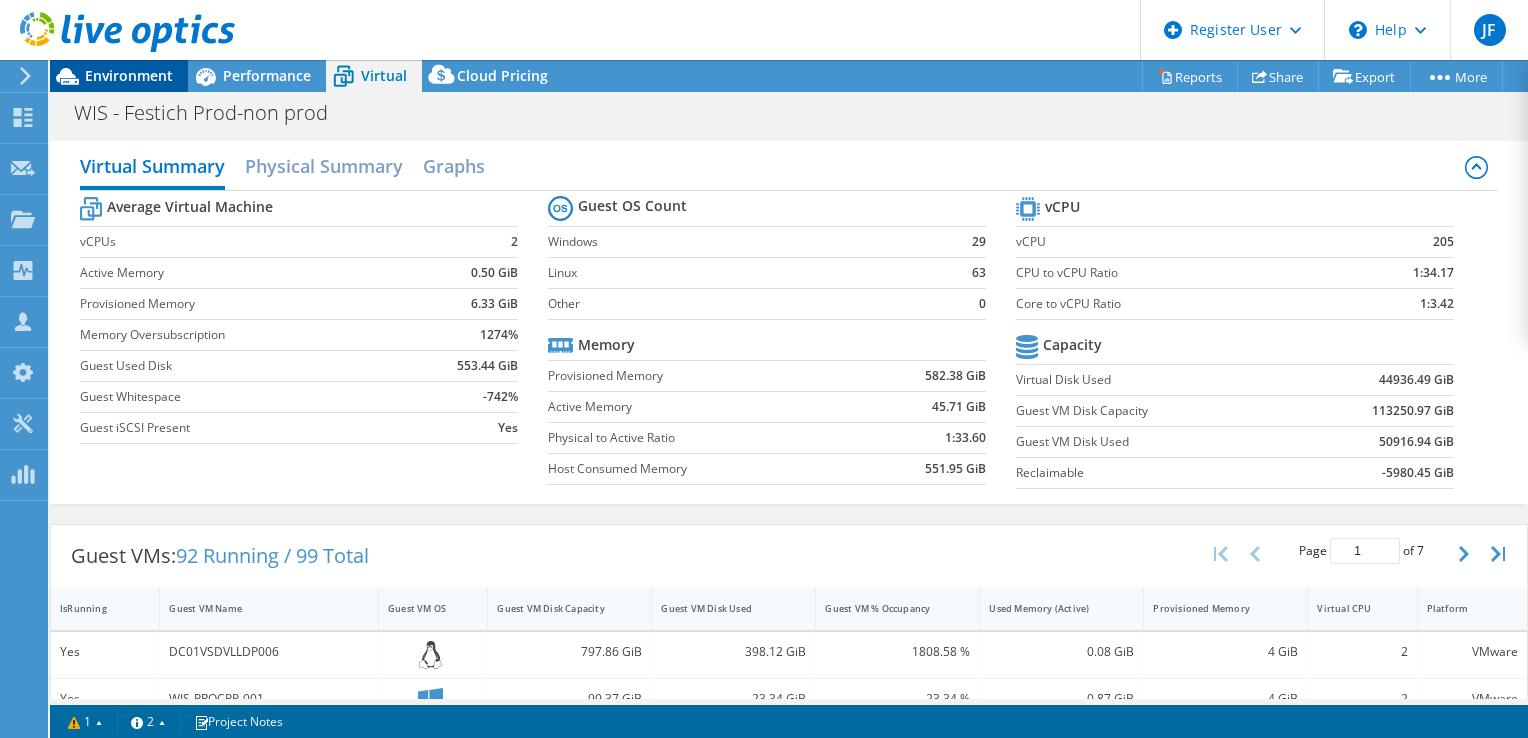 click on "Environment" at bounding box center (129, 75) 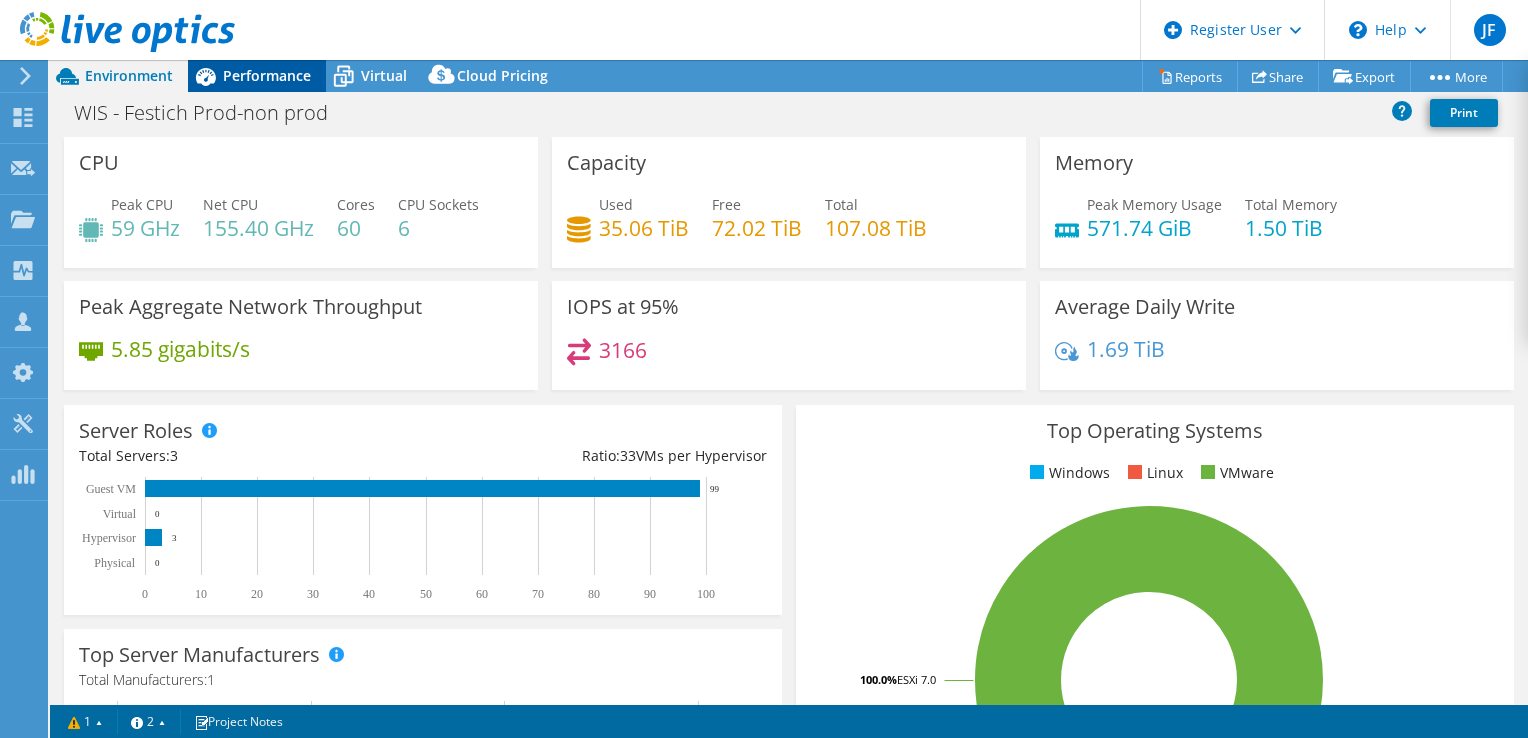 click on "Performance" at bounding box center (257, 76) 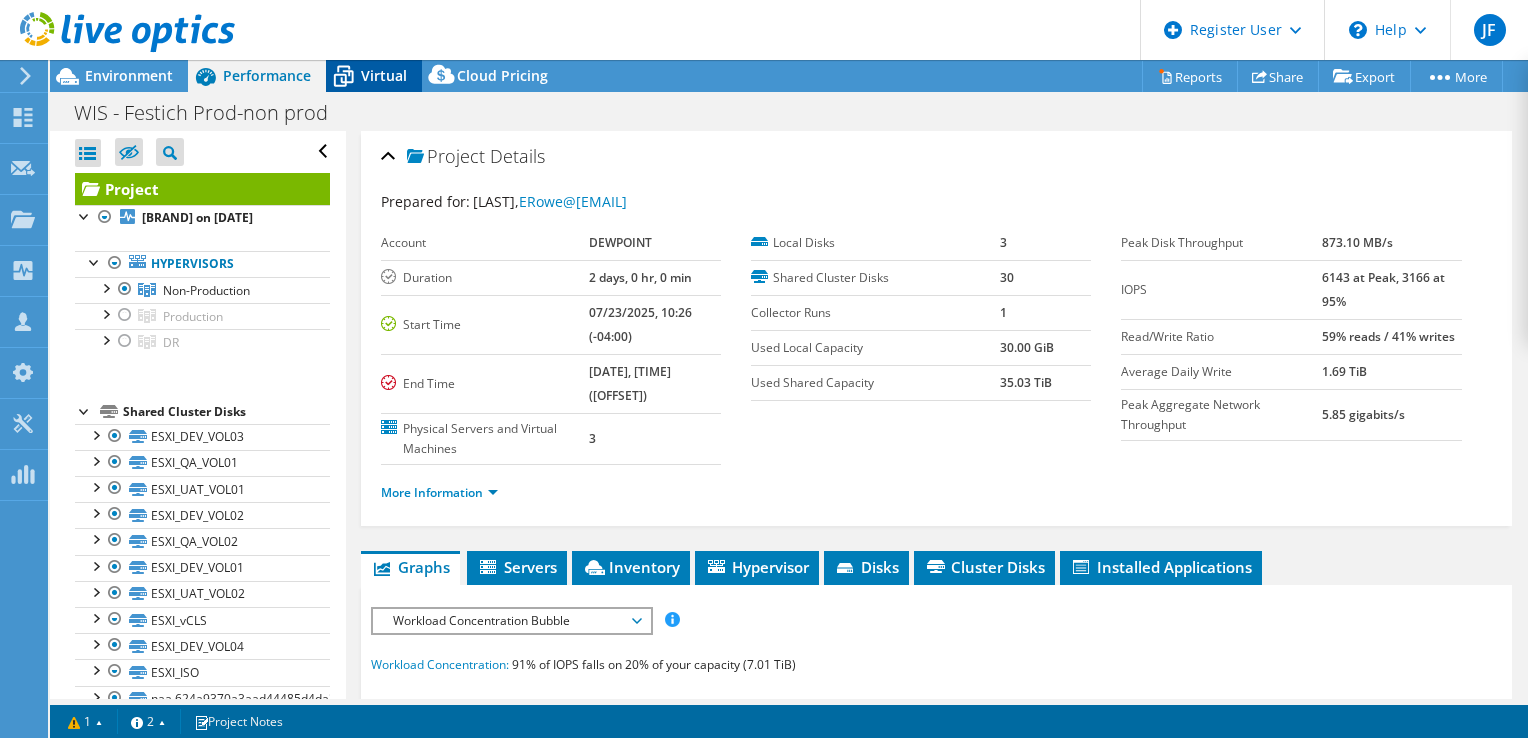 click on "Virtual" at bounding box center [384, 75] 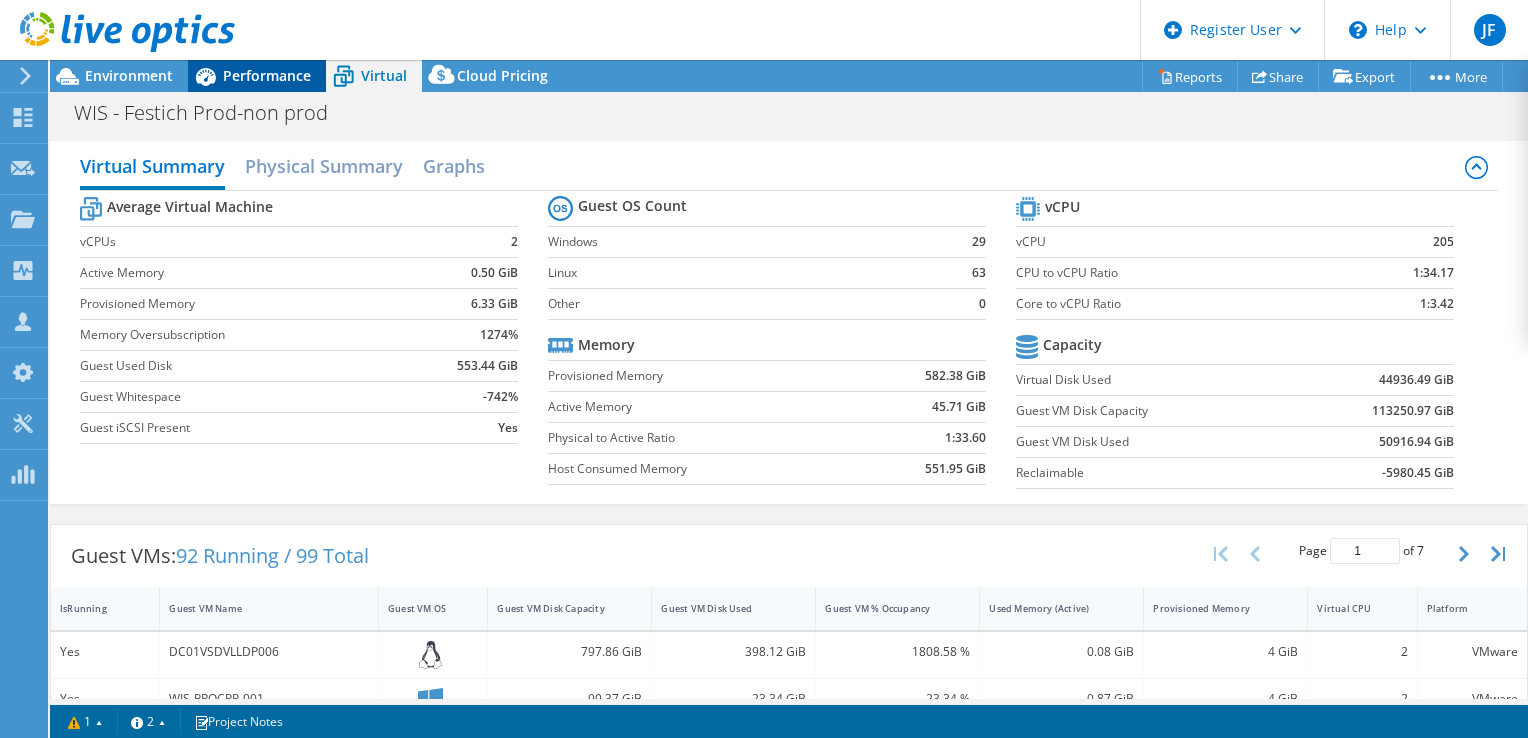 click on "Performance" at bounding box center (267, 75) 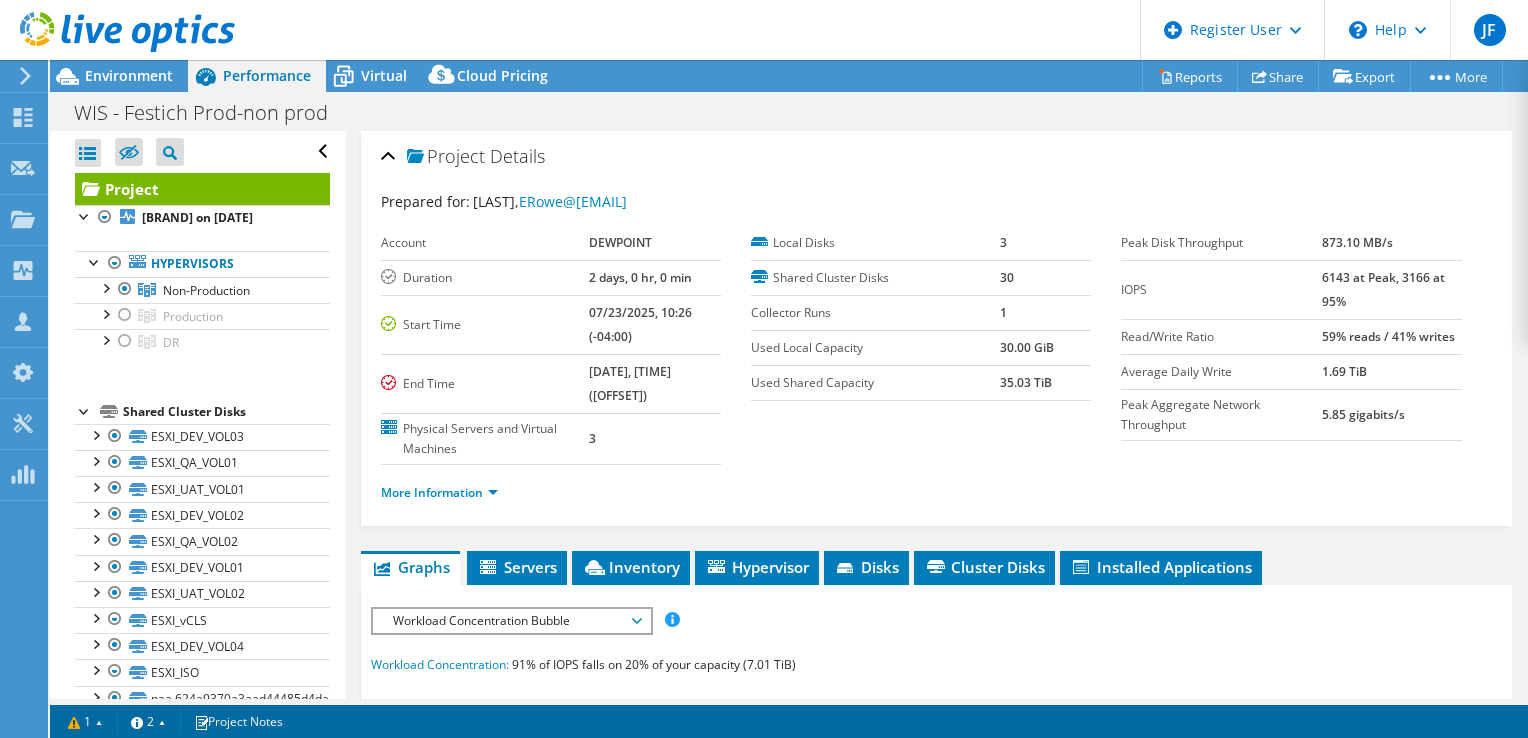 click on "Workload Concentration Bubble" at bounding box center (511, 621) 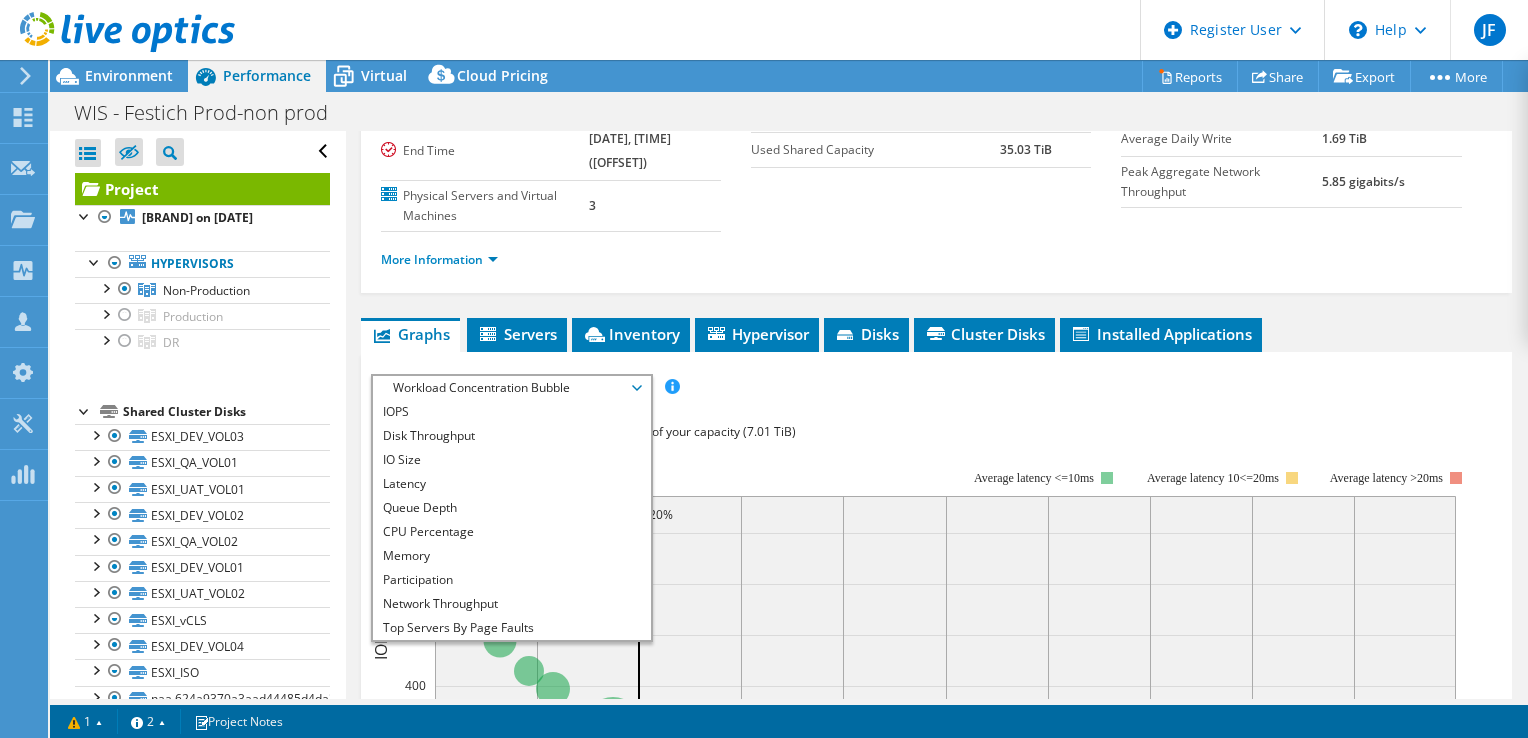scroll, scrollTop: 302, scrollLeft: 0, axis: vertical 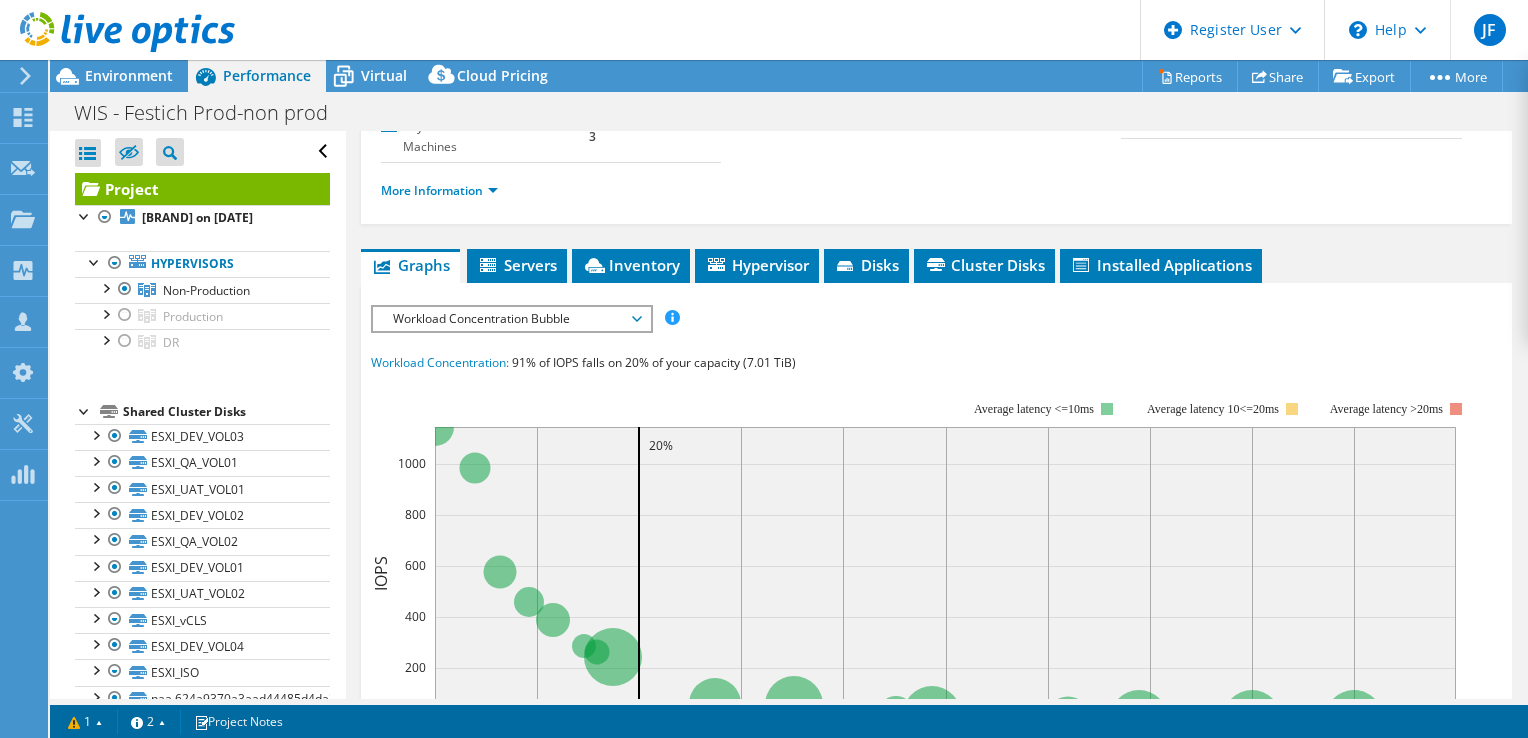 click on "Workload Concentration Bubble" at bounding box center (511, 319) 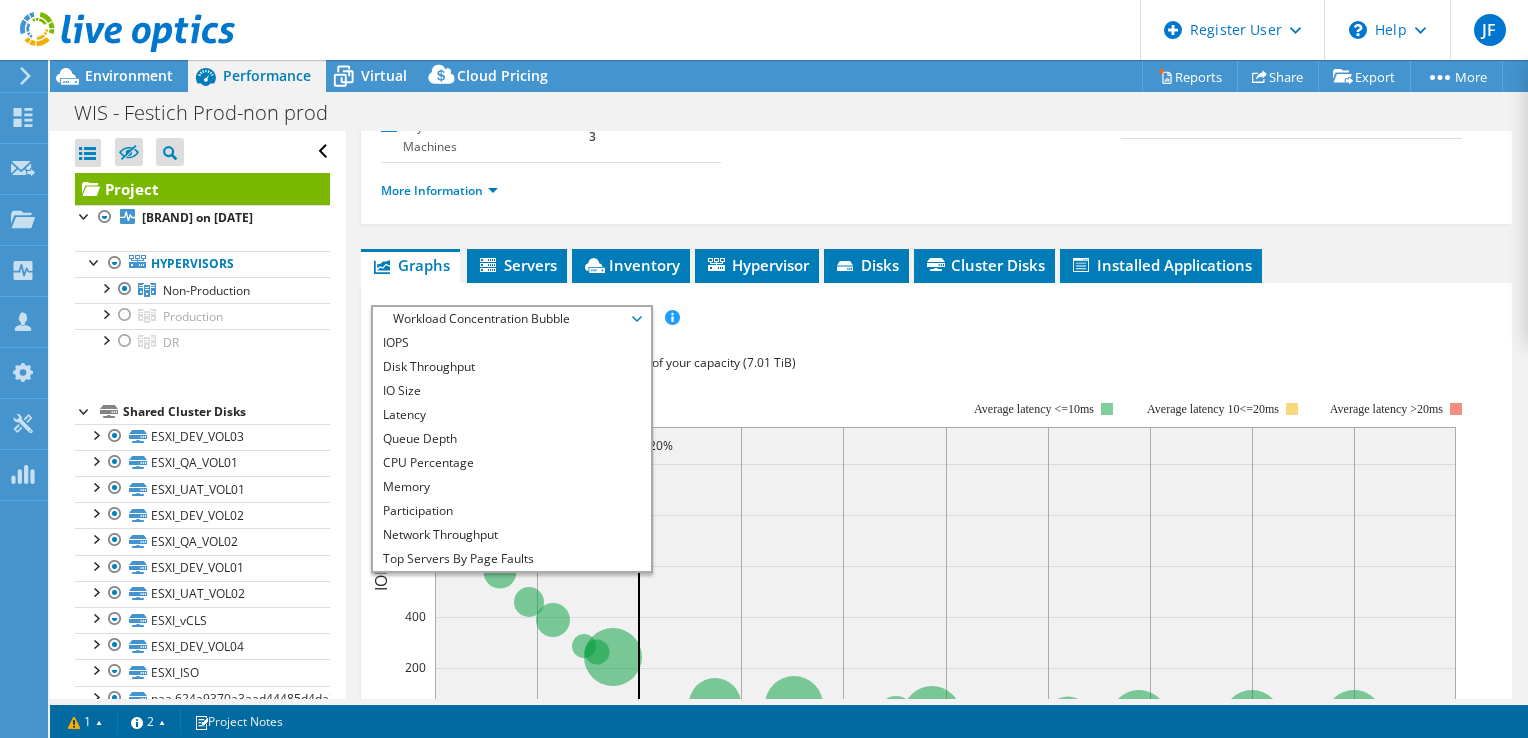 scroll, scrollTop: 72, scrollLeft: 0, axis: vertical 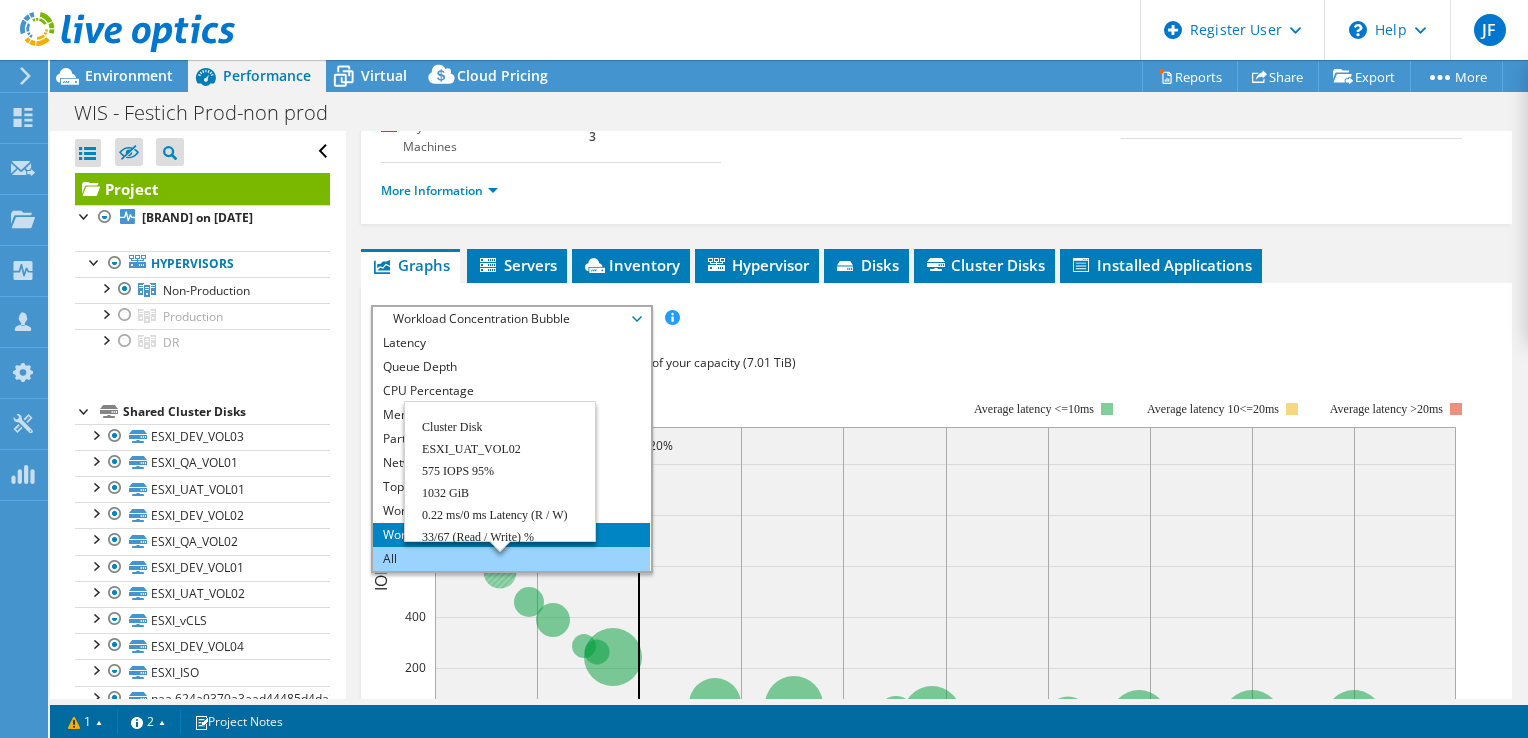 click on "All" at bounding box center [511, 559] 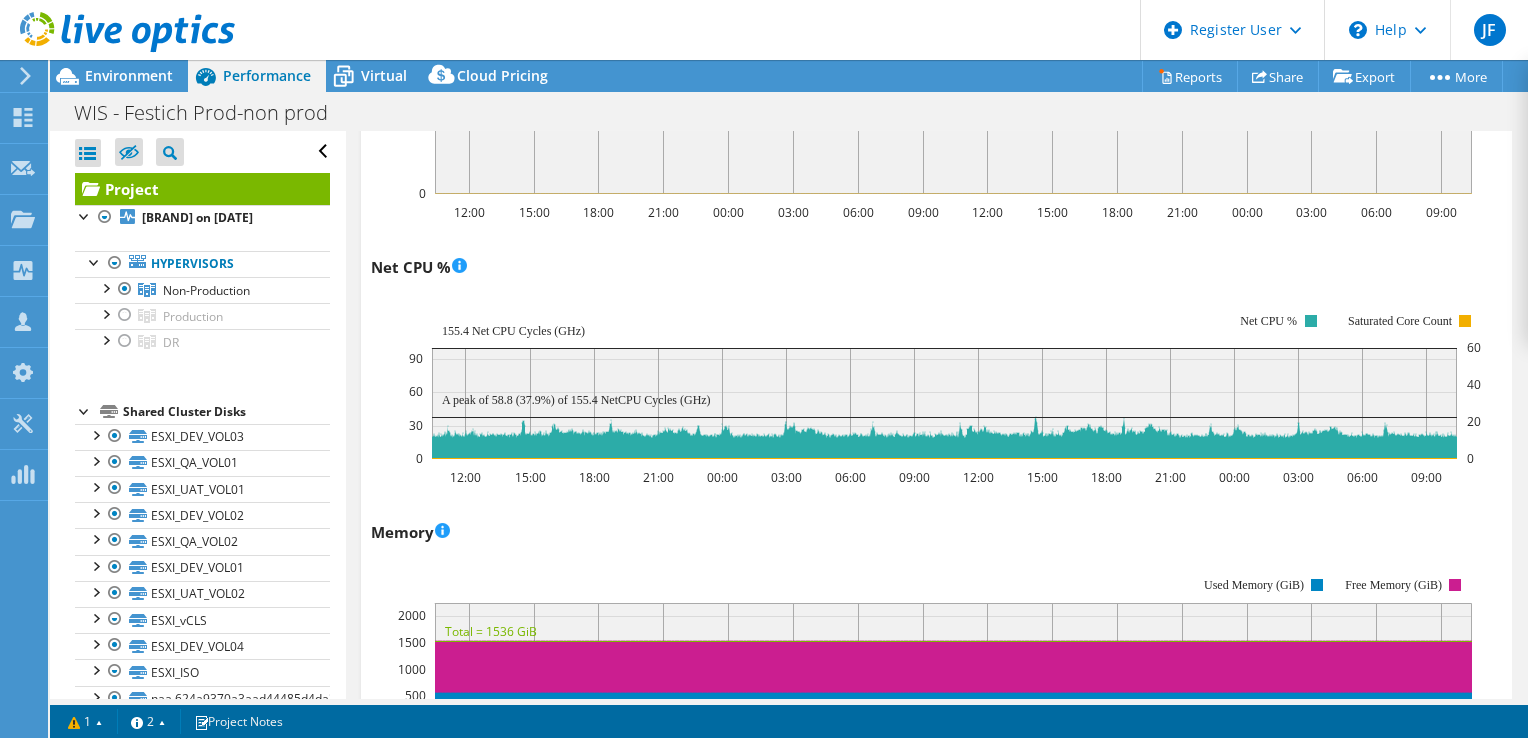 scroll, scrollTop: 1766, scrollLeft: 0, axis: vertical 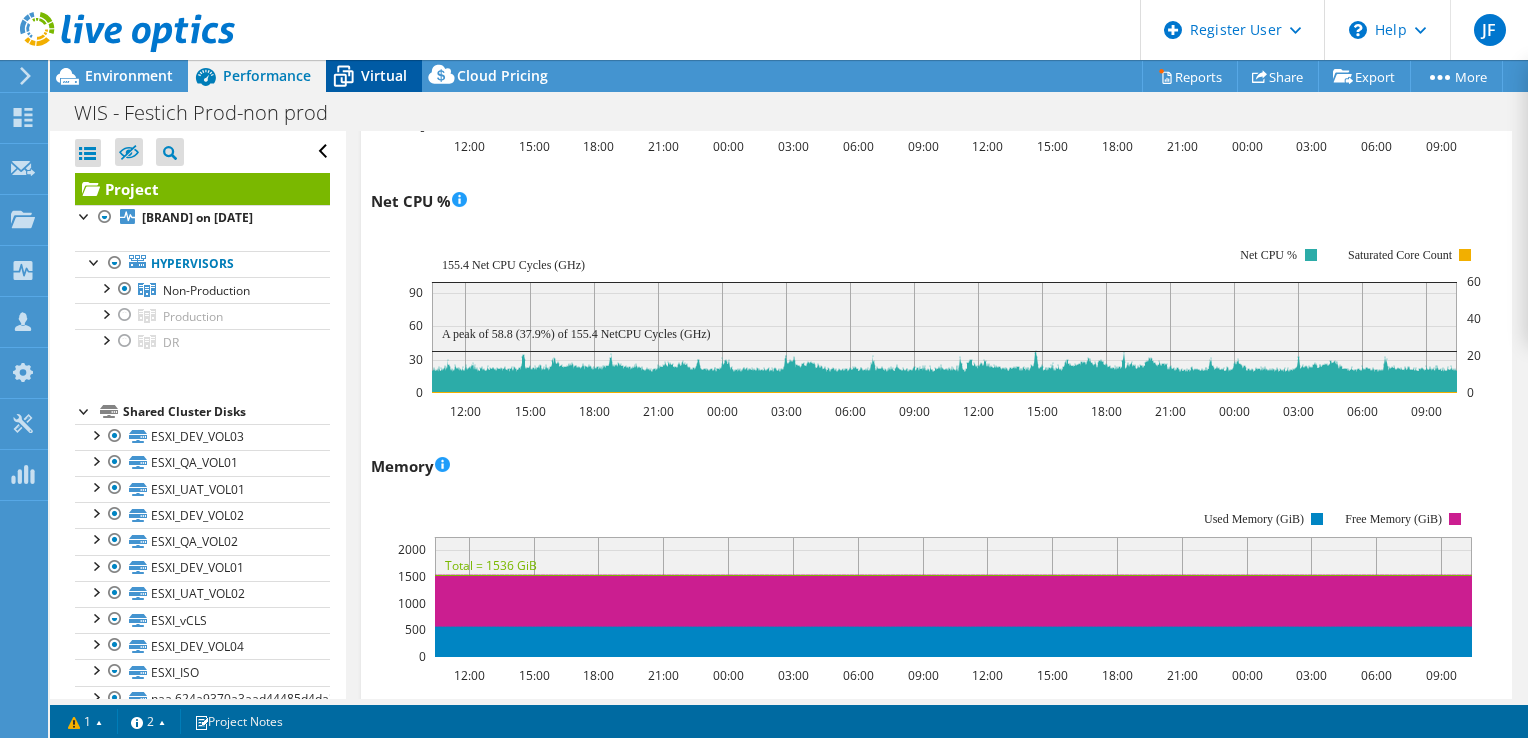 click on "Virtual" at bounding box center (384, 75) 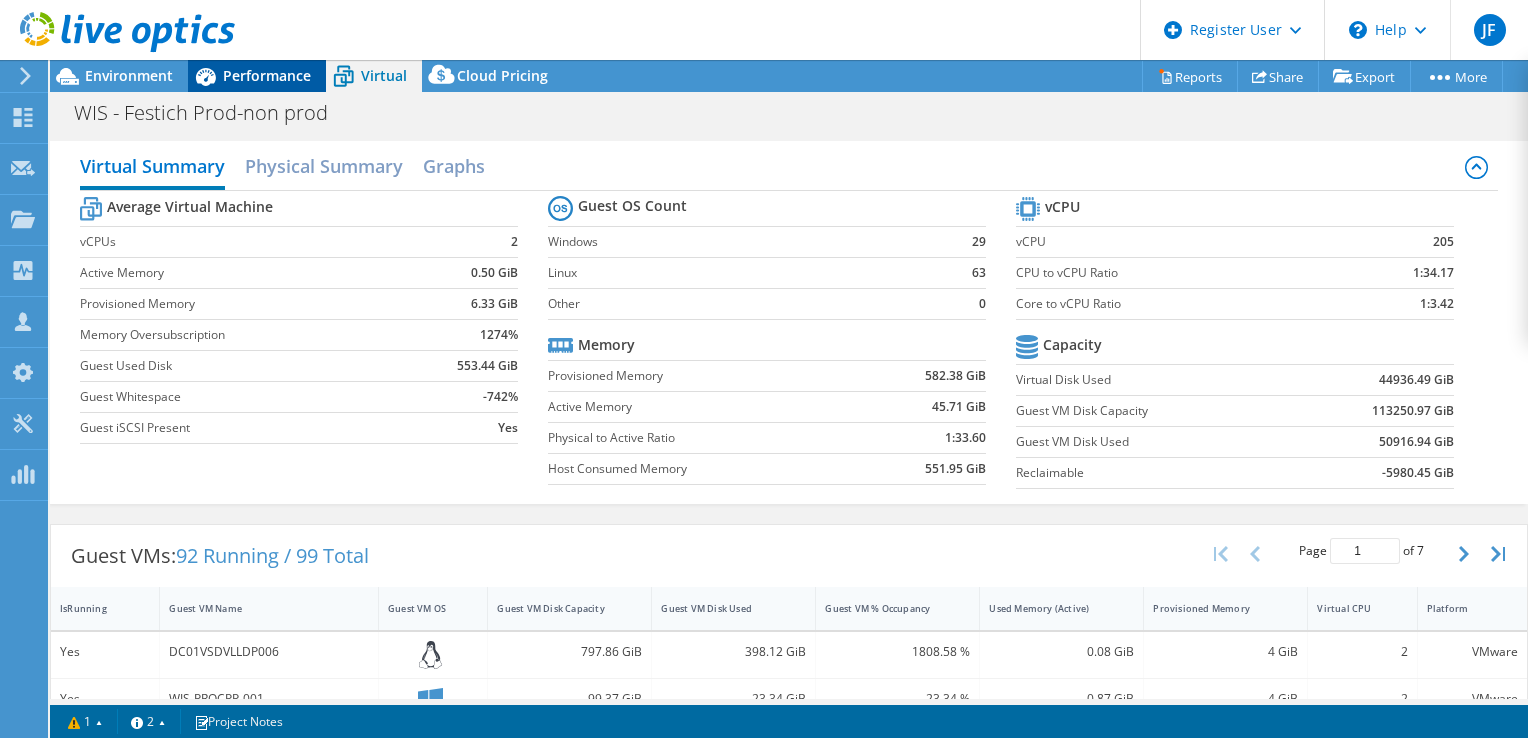 click on "Performance" at bounding box center [267, 75] 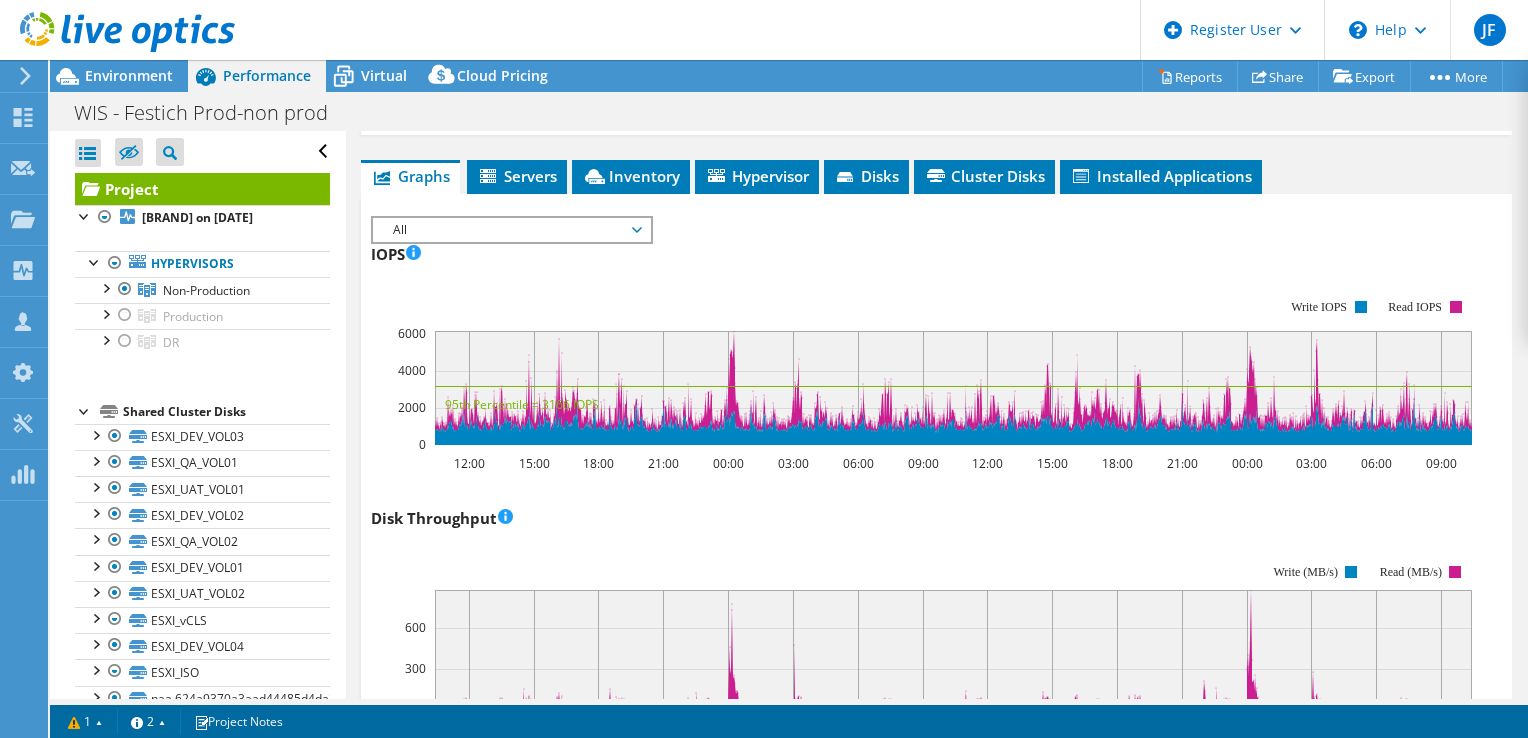 scroll, scrollTop: 0, scrollLeft: 0, axis: both 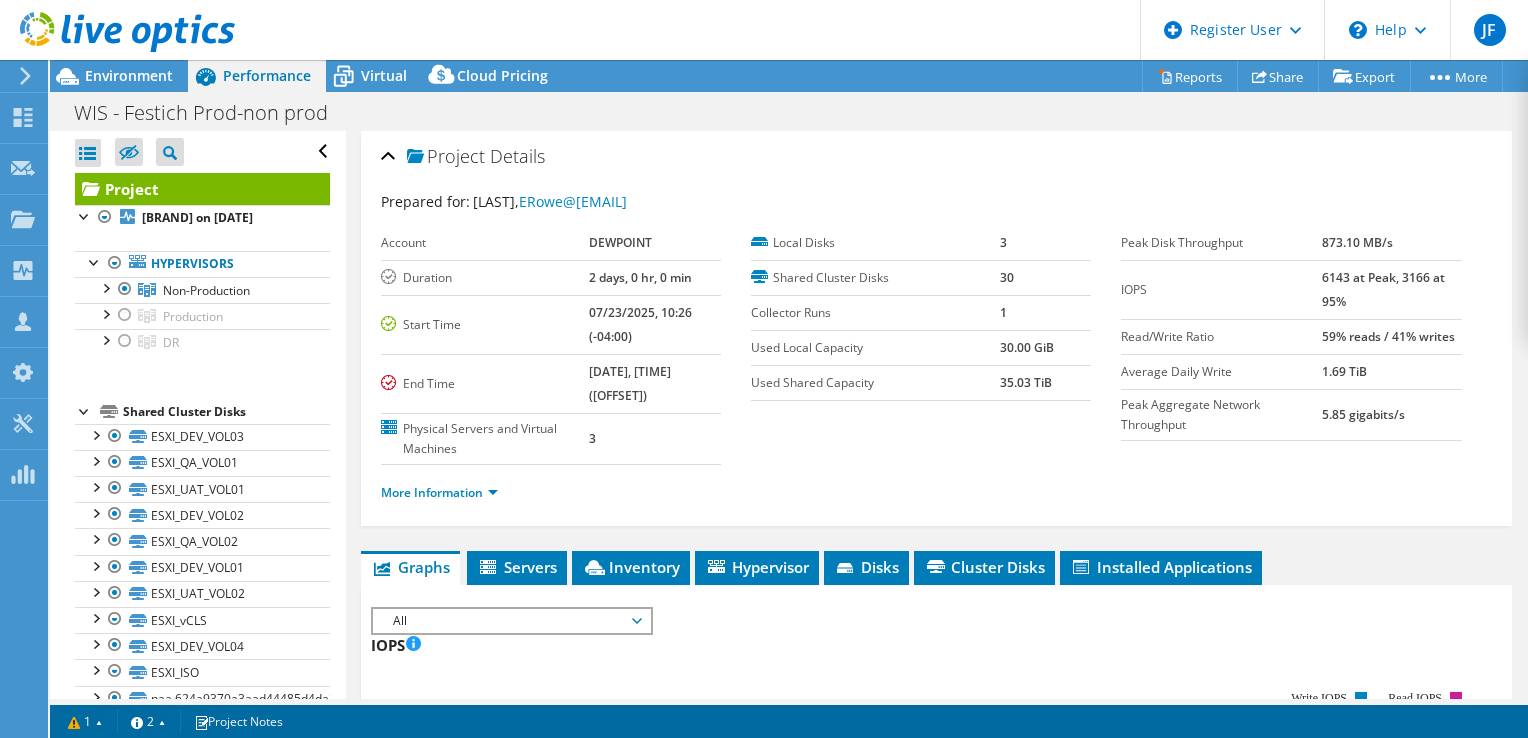 click on "More Information" at bounding box center (936, 493) 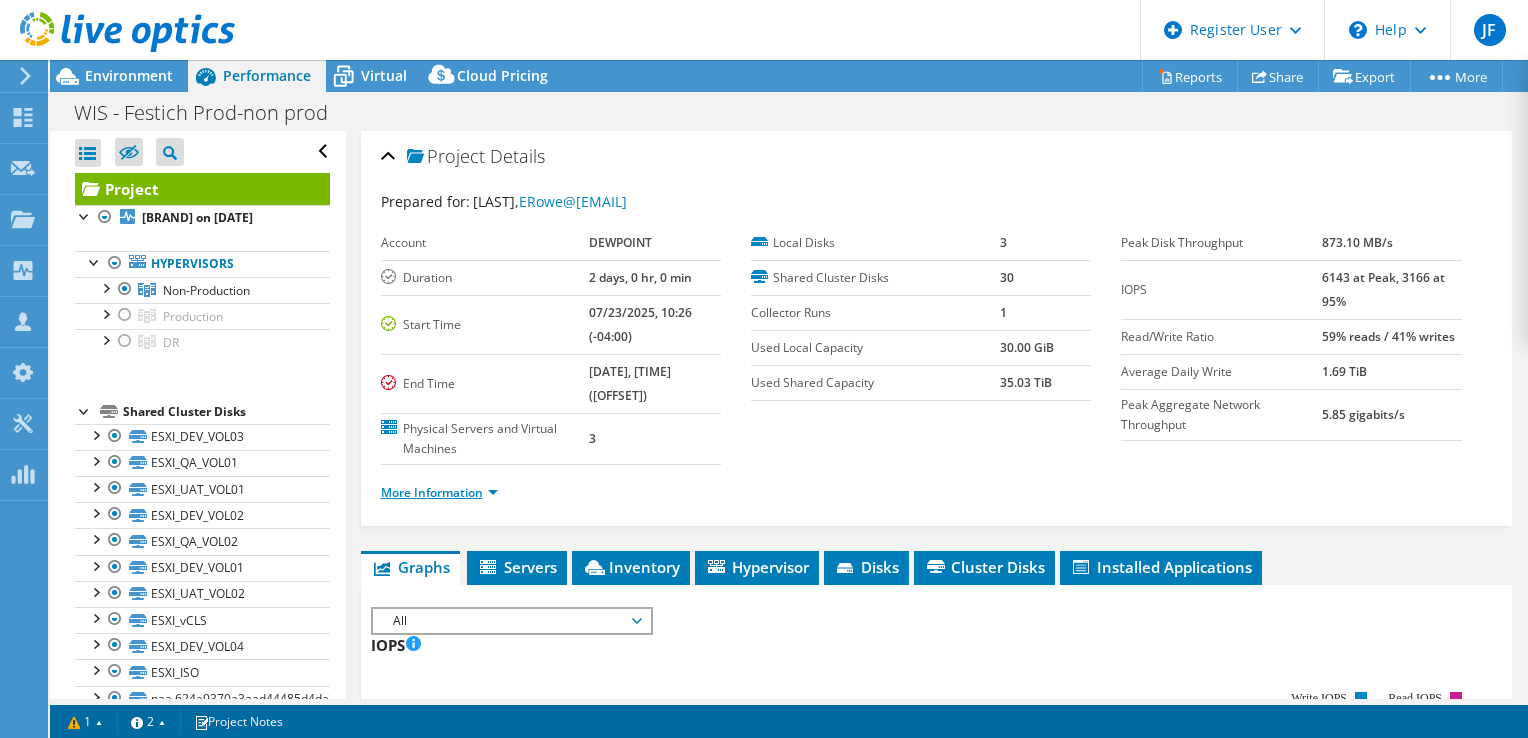 click on "More Information" at bounding box center [439, 492] 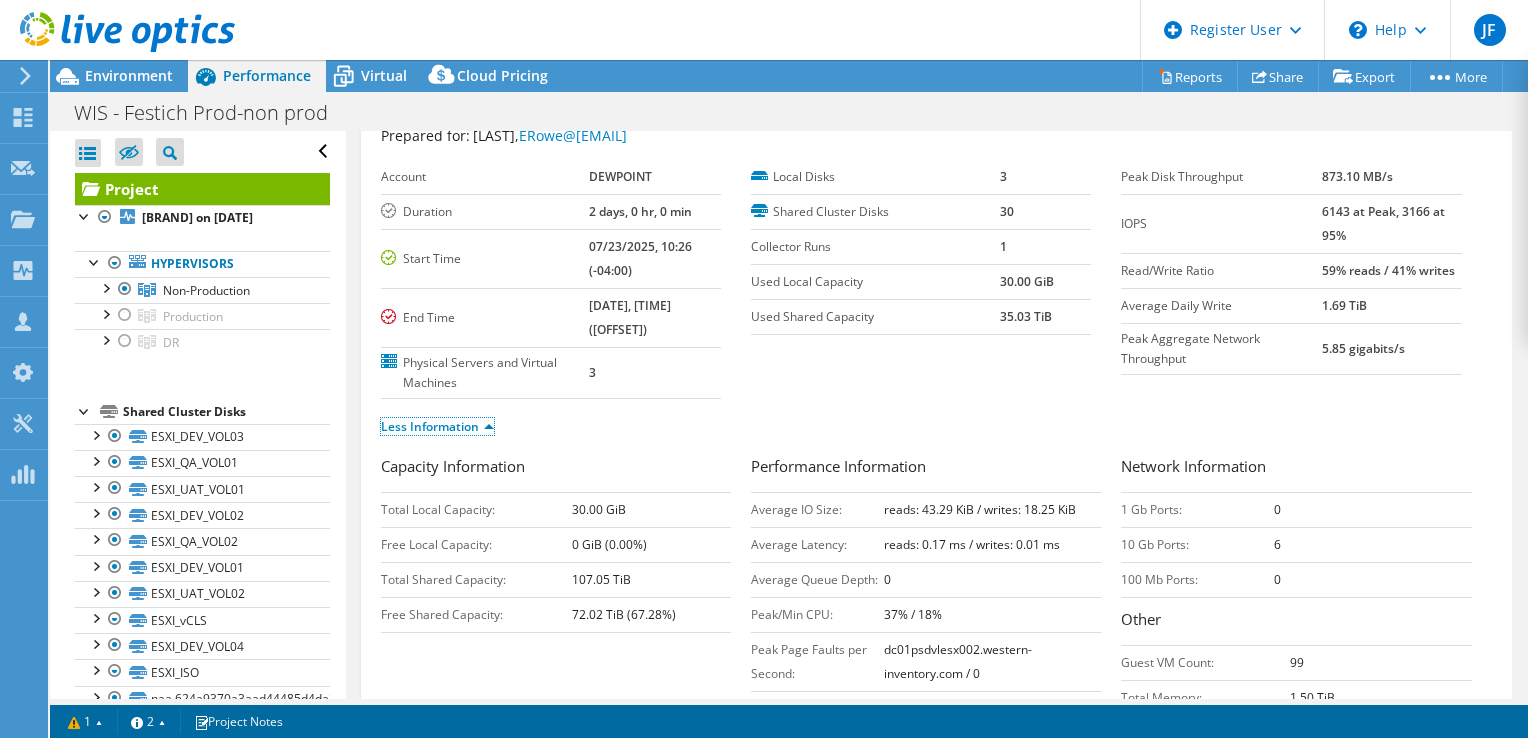 scroll, scrollTop: 0, scrollLeft: 0, axis: both 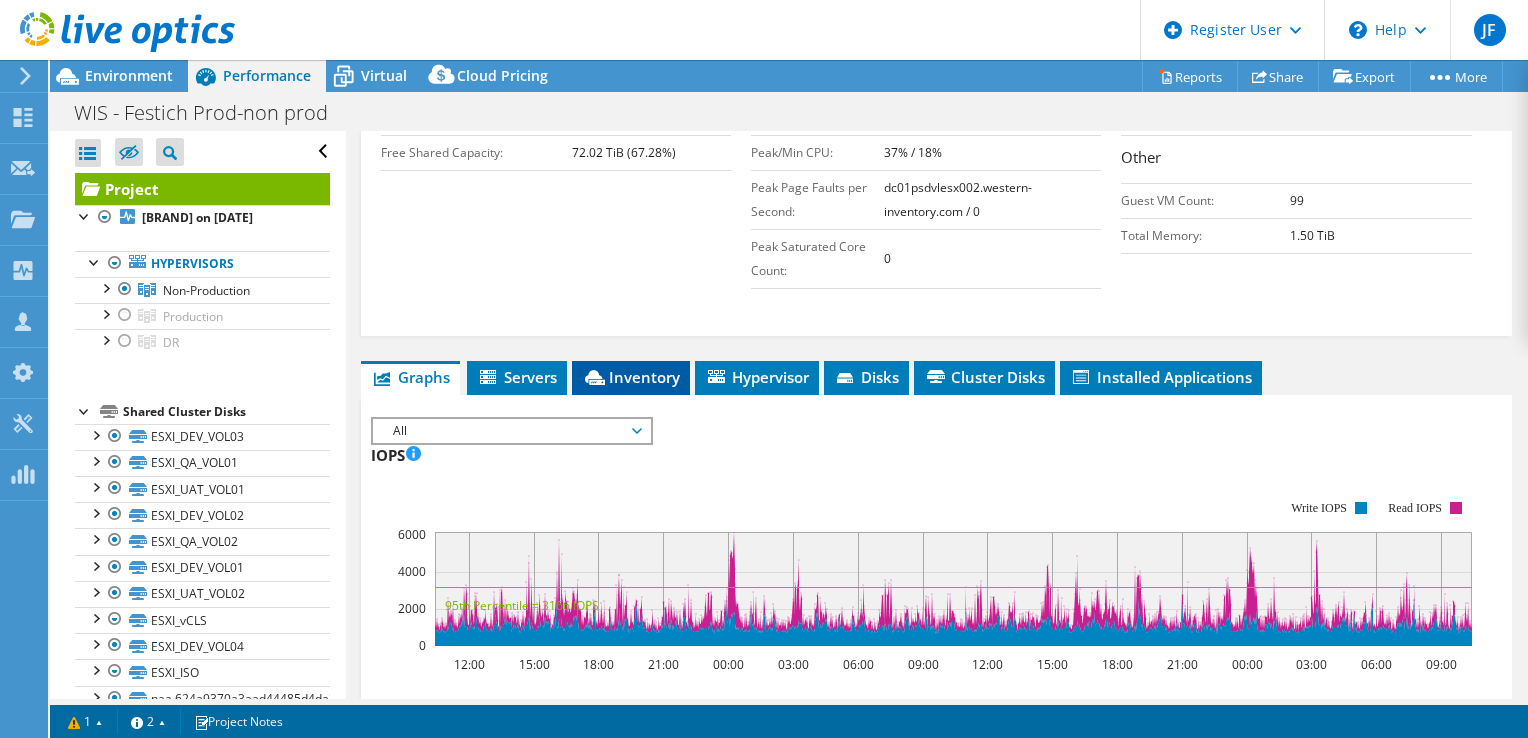 click on "Inventory" at bounding box center [631, 377] 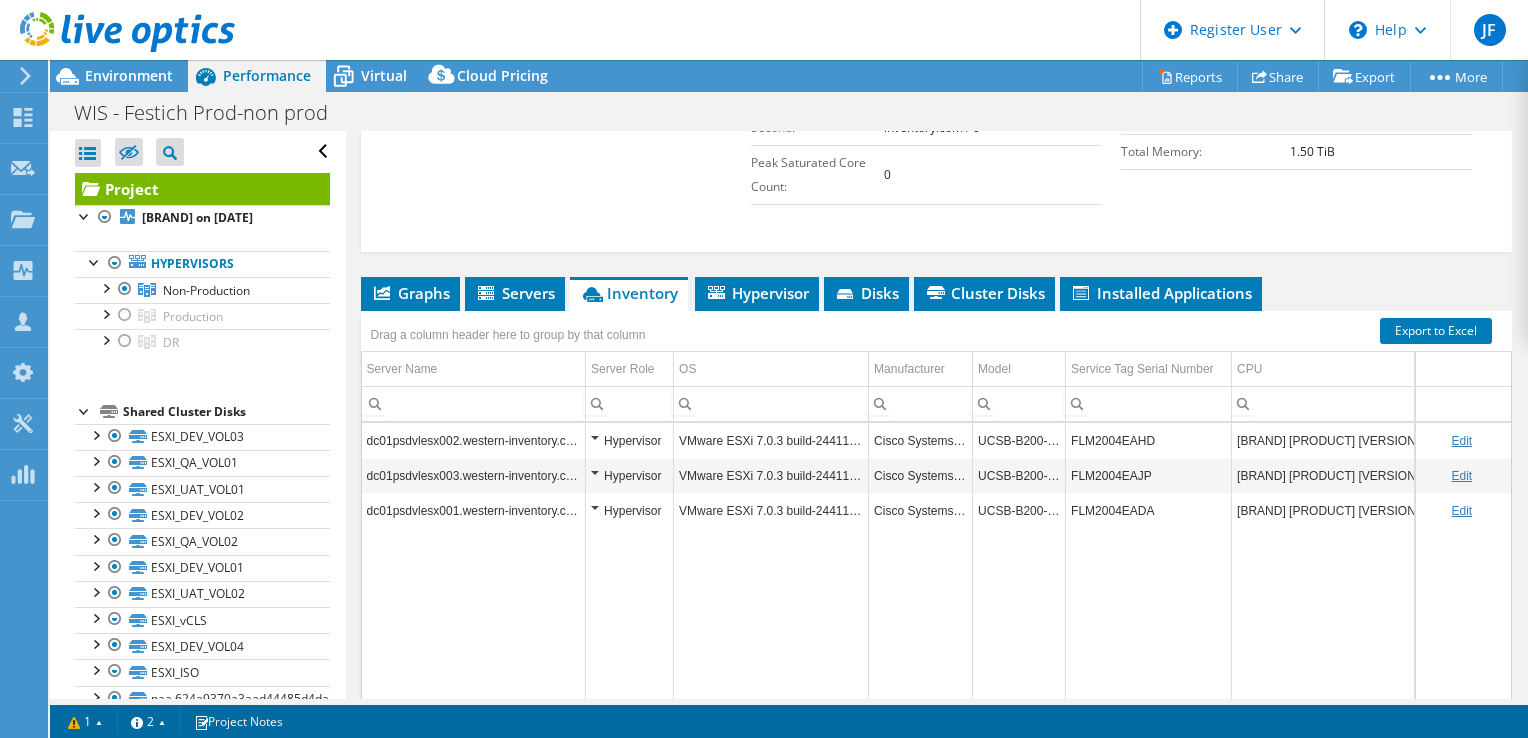 scroll, scrollTop: 630, scrollLeft: 0, axis: vertical 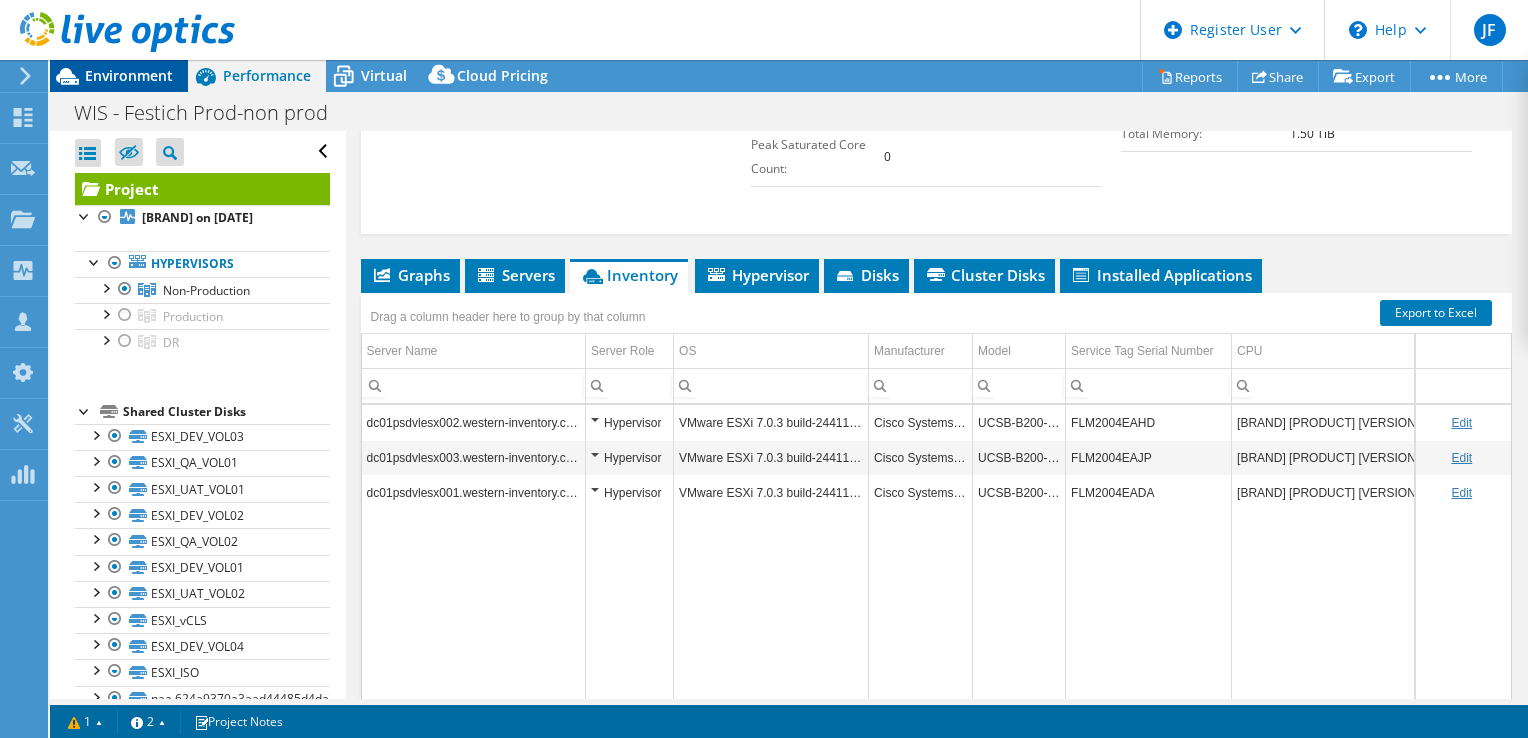 click on "Environment" at bounding box center [129, 75] 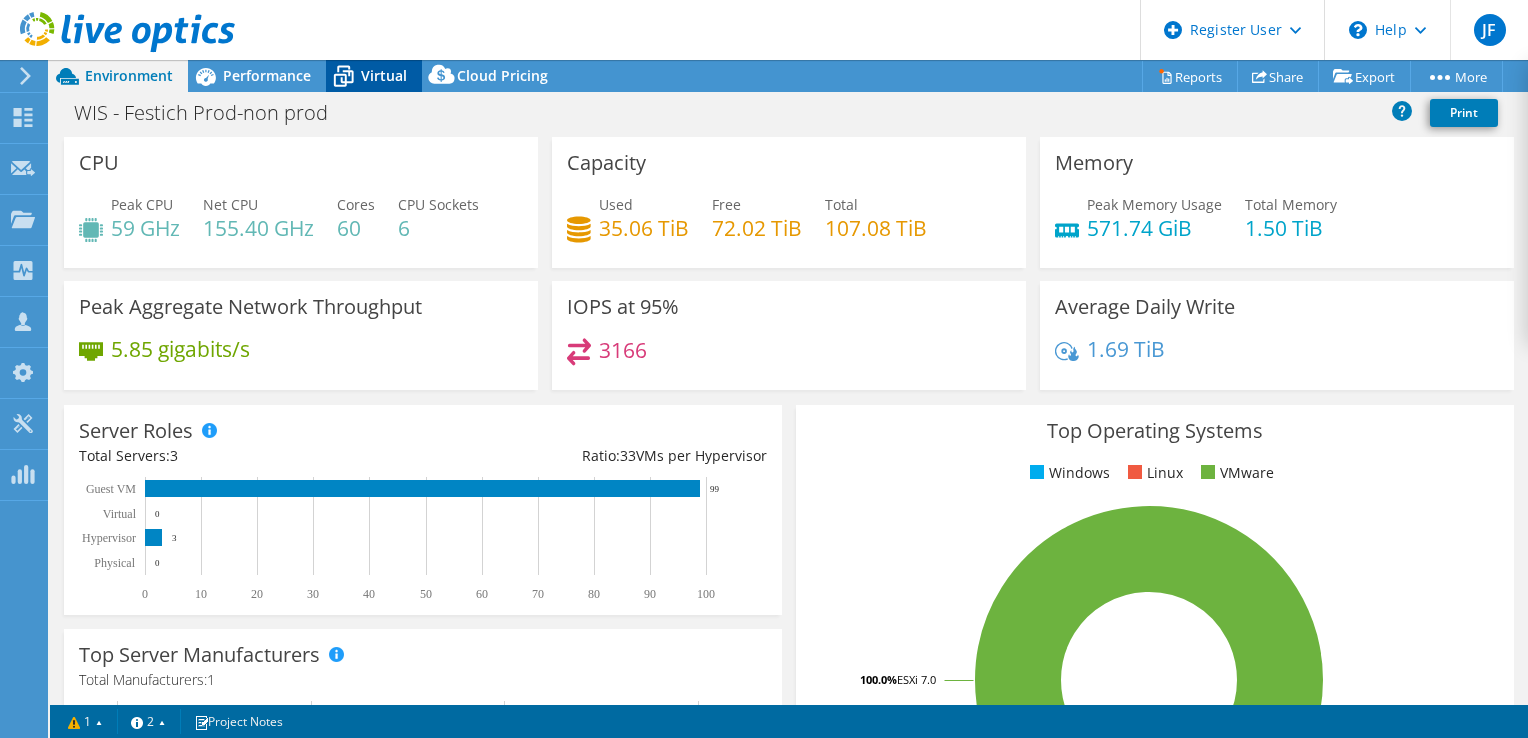 click on "Virtual" at bounding box center (384, 75) 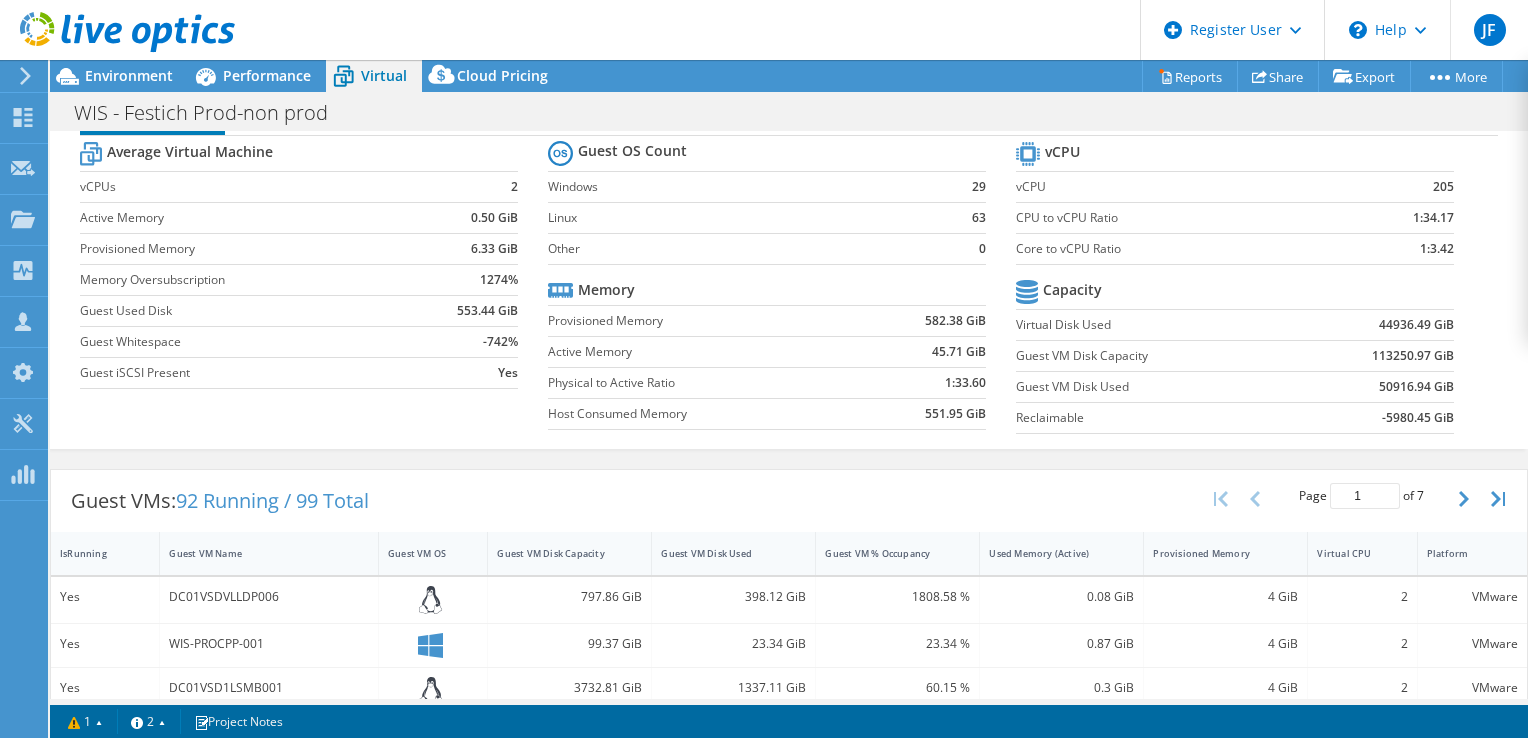 scroll, scrollTop: 0, scrollLeft: 0, axis: both 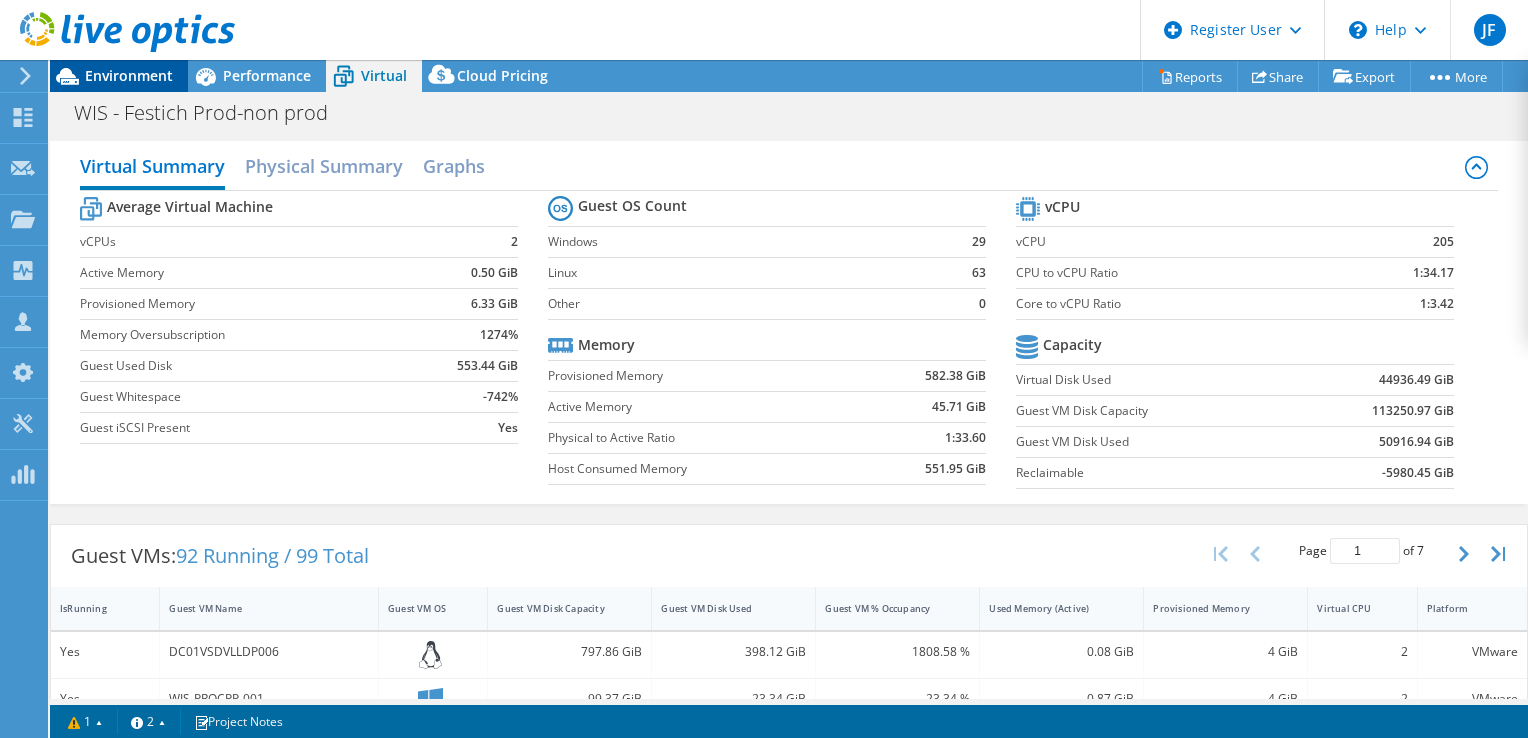 click on "Environment" at bounding box center [119, 76] 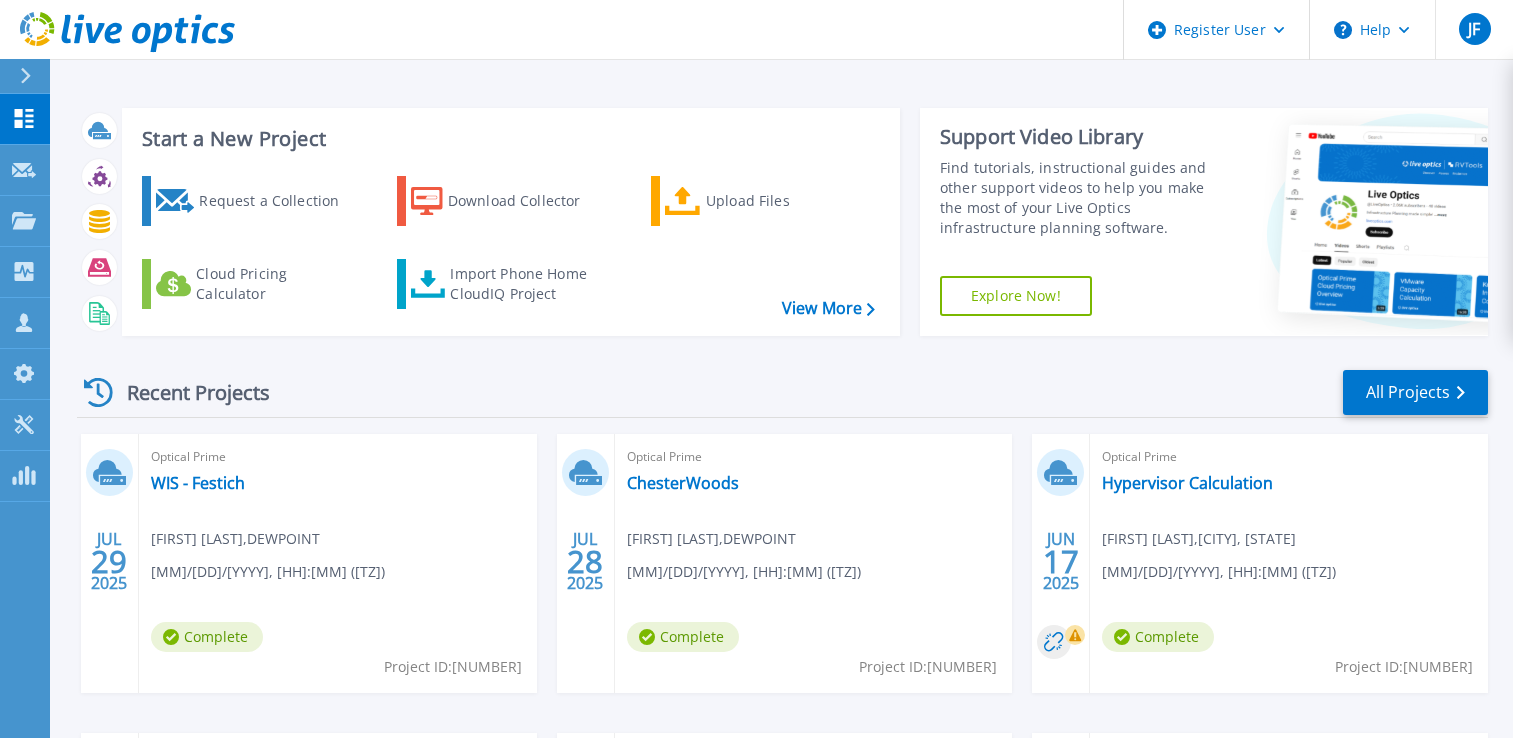 scroll, scrollTop: 0, scrollLeft: 0, axis: both 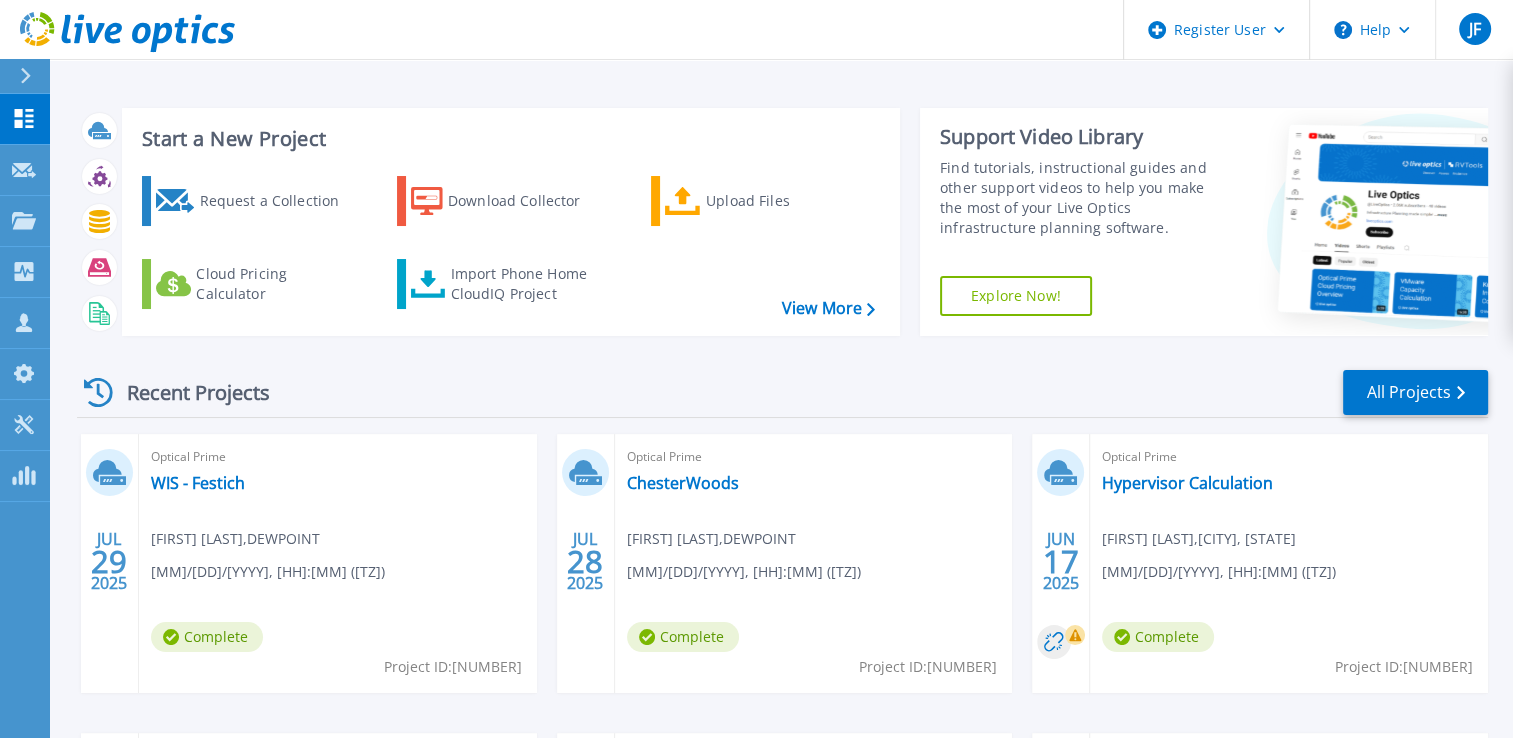 click 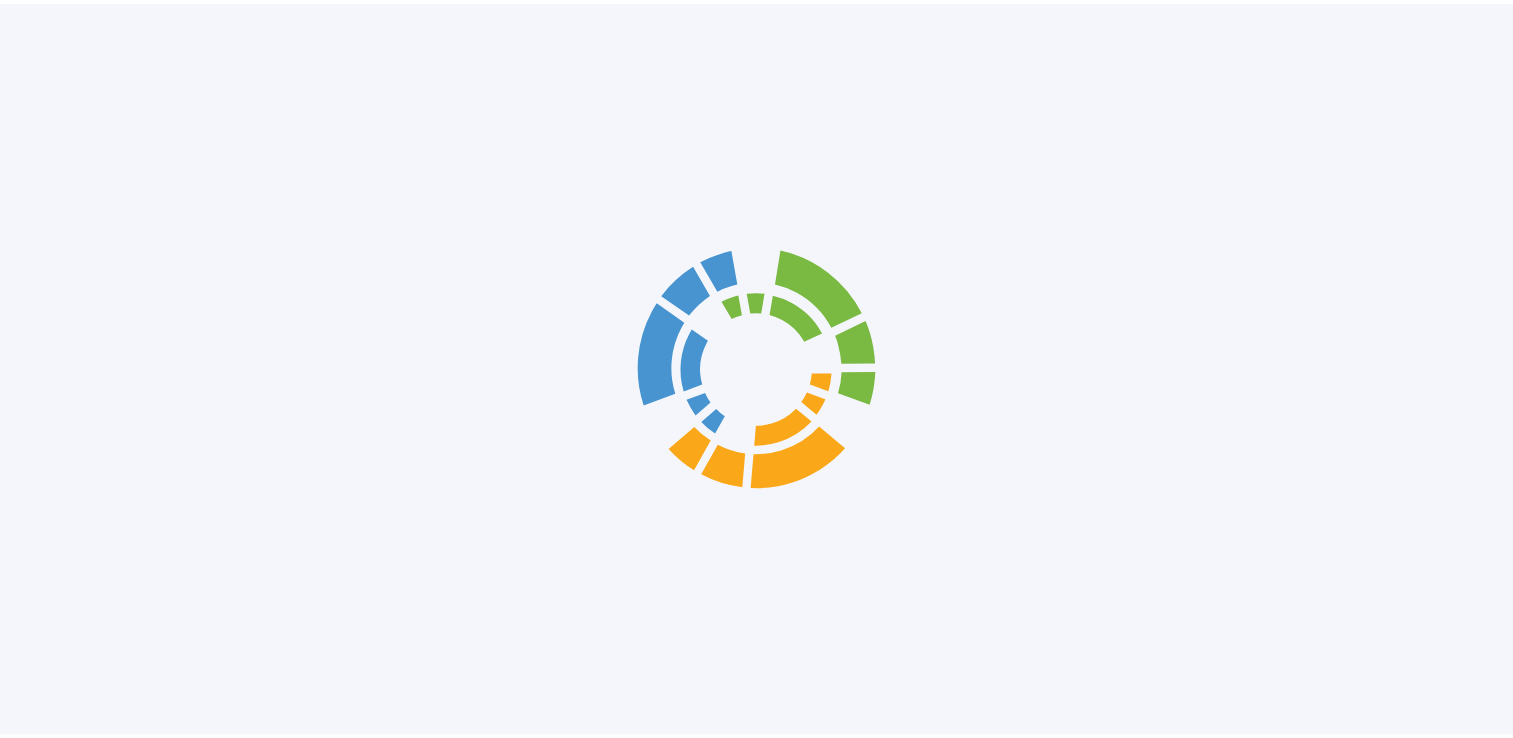 scroll, scrollTop: 0, scrollLeft: 0, axis: both 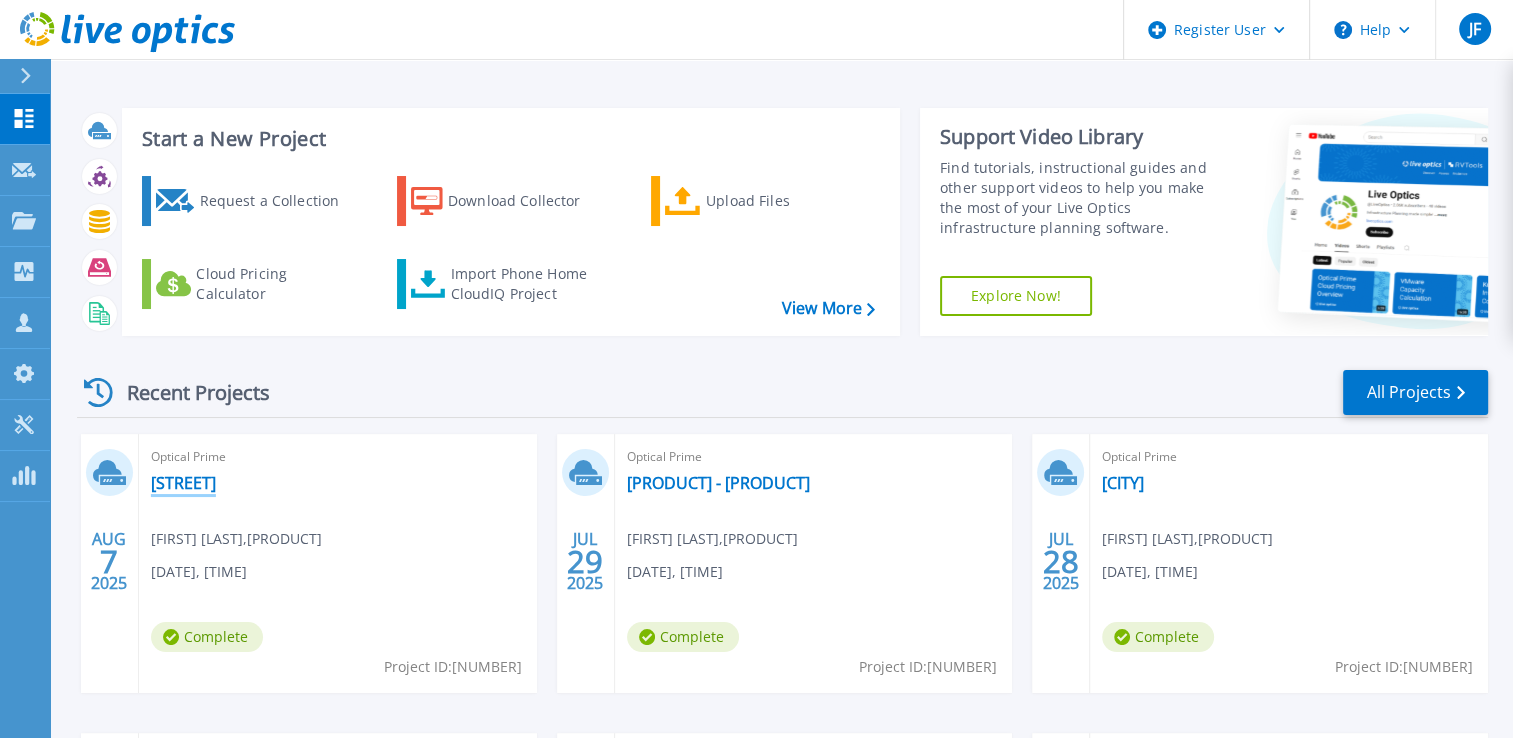 click on "WIS Festich DR" at bounding box center (183, 483) 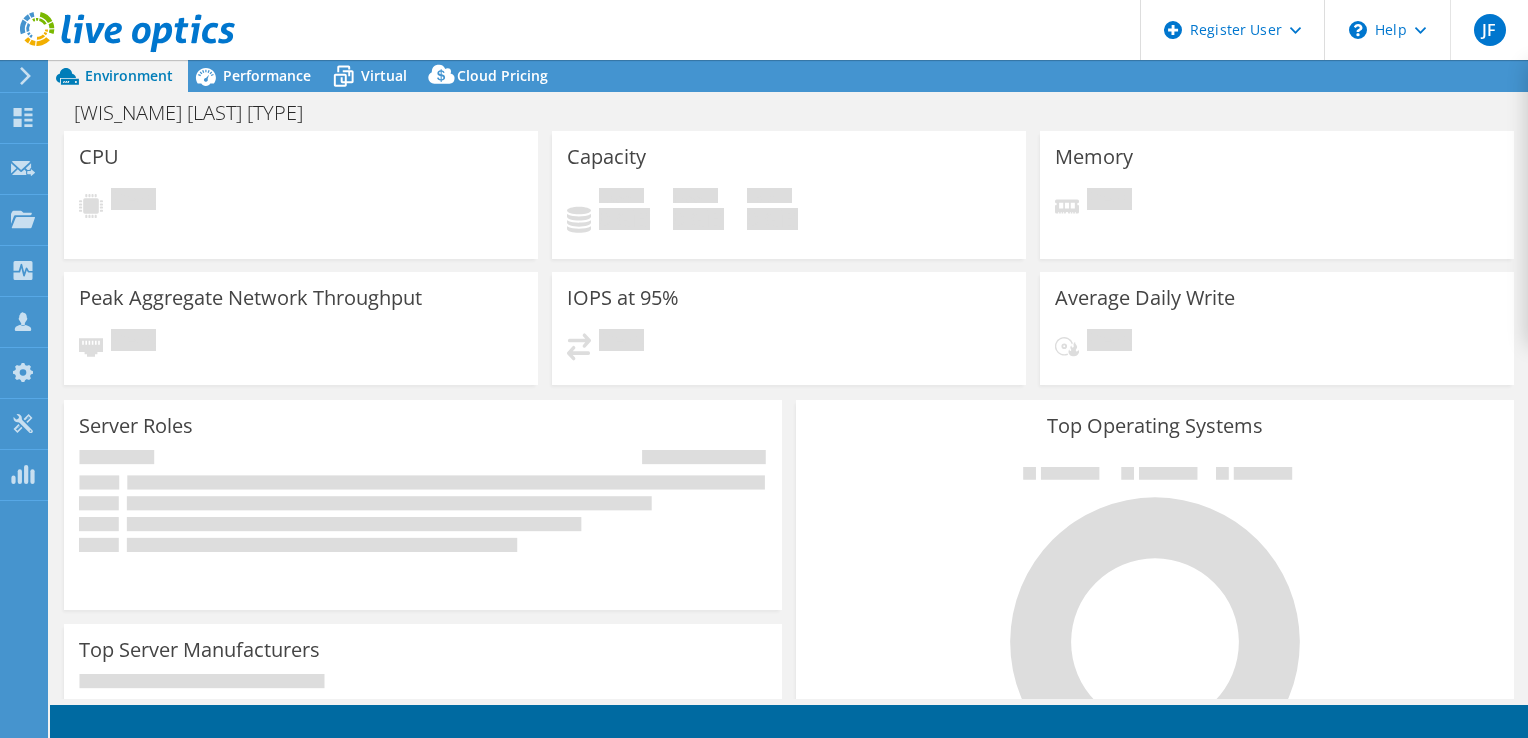scroll, scrollTop: 0, scrollLeft: 0, axis: both 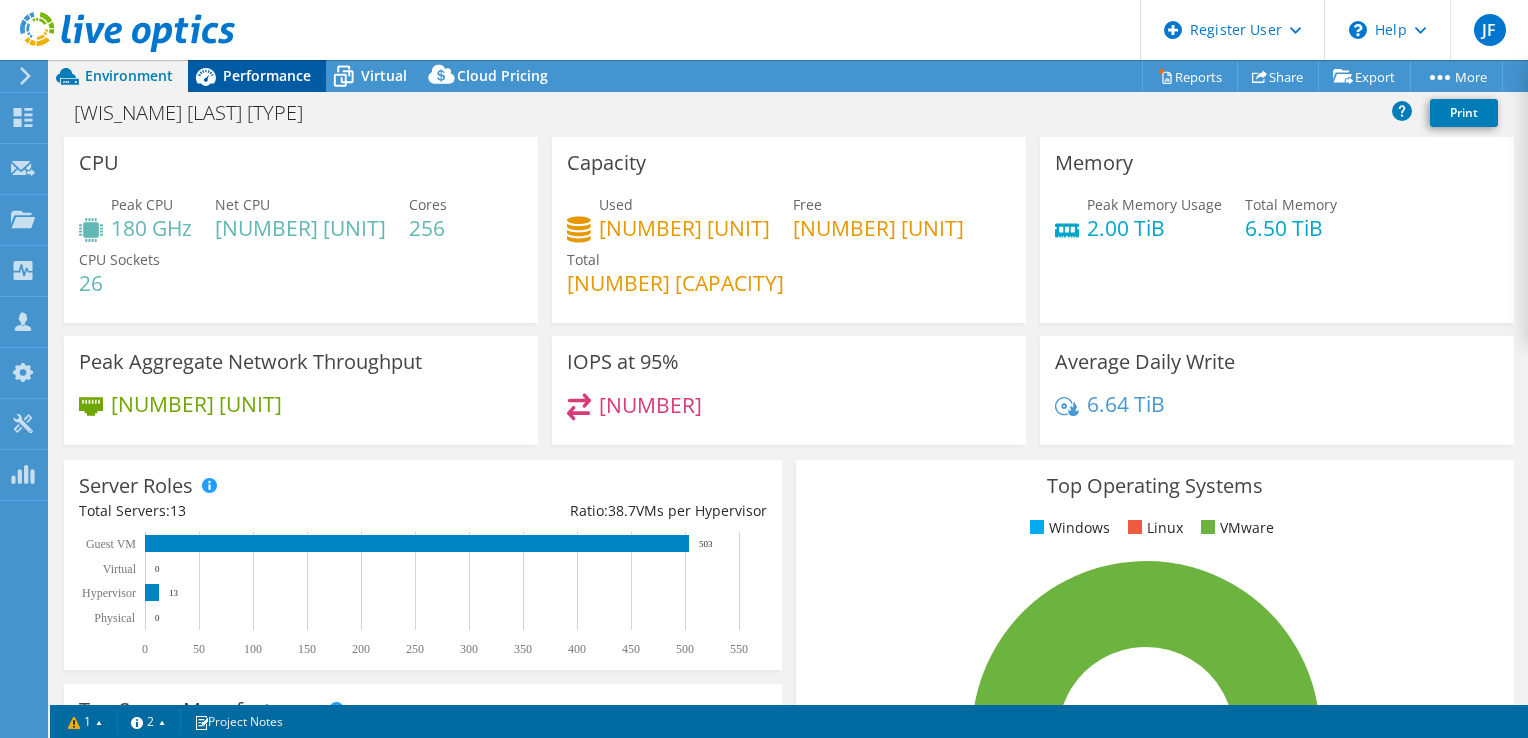click on "Performance" at bounding box center [267, 75] 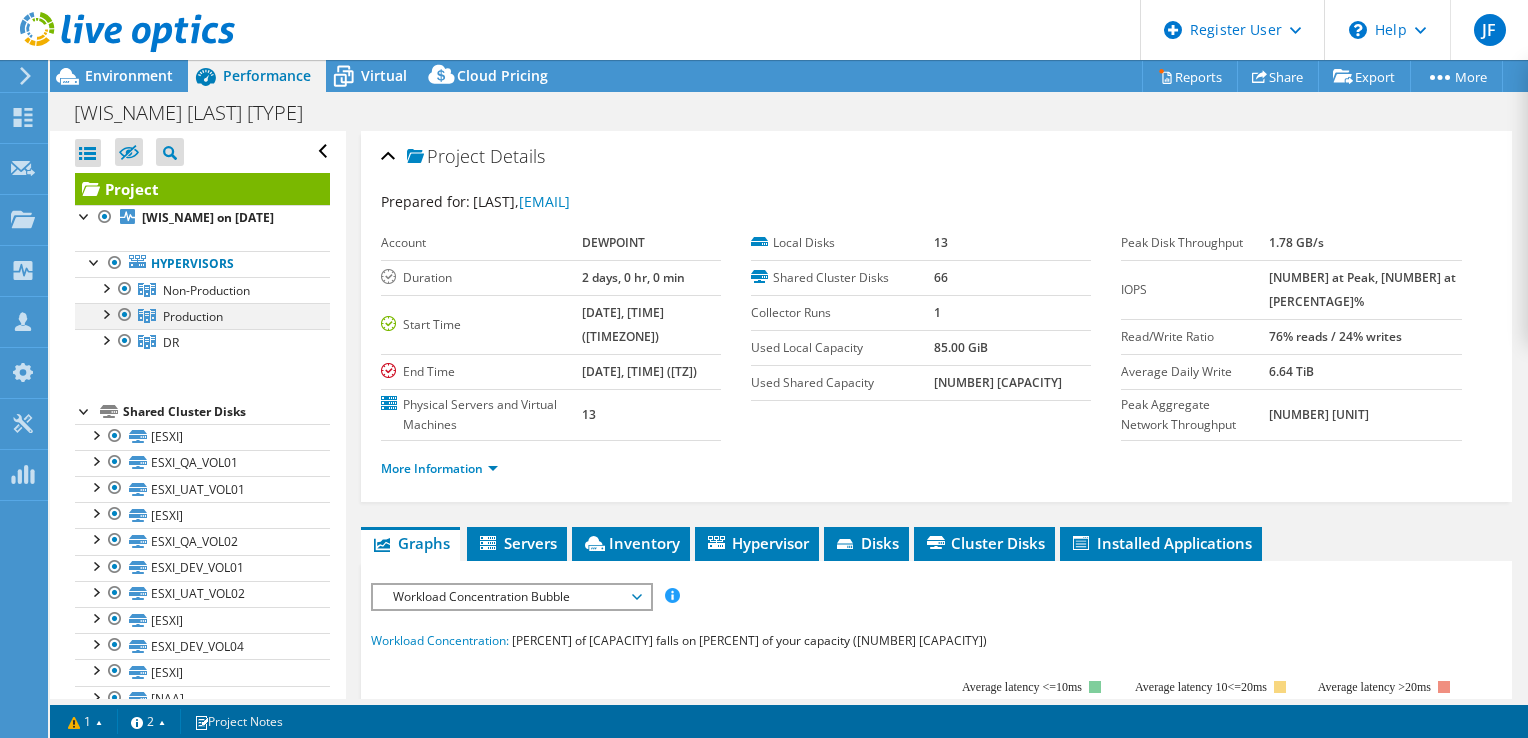 click at bounding box center (125, 315) 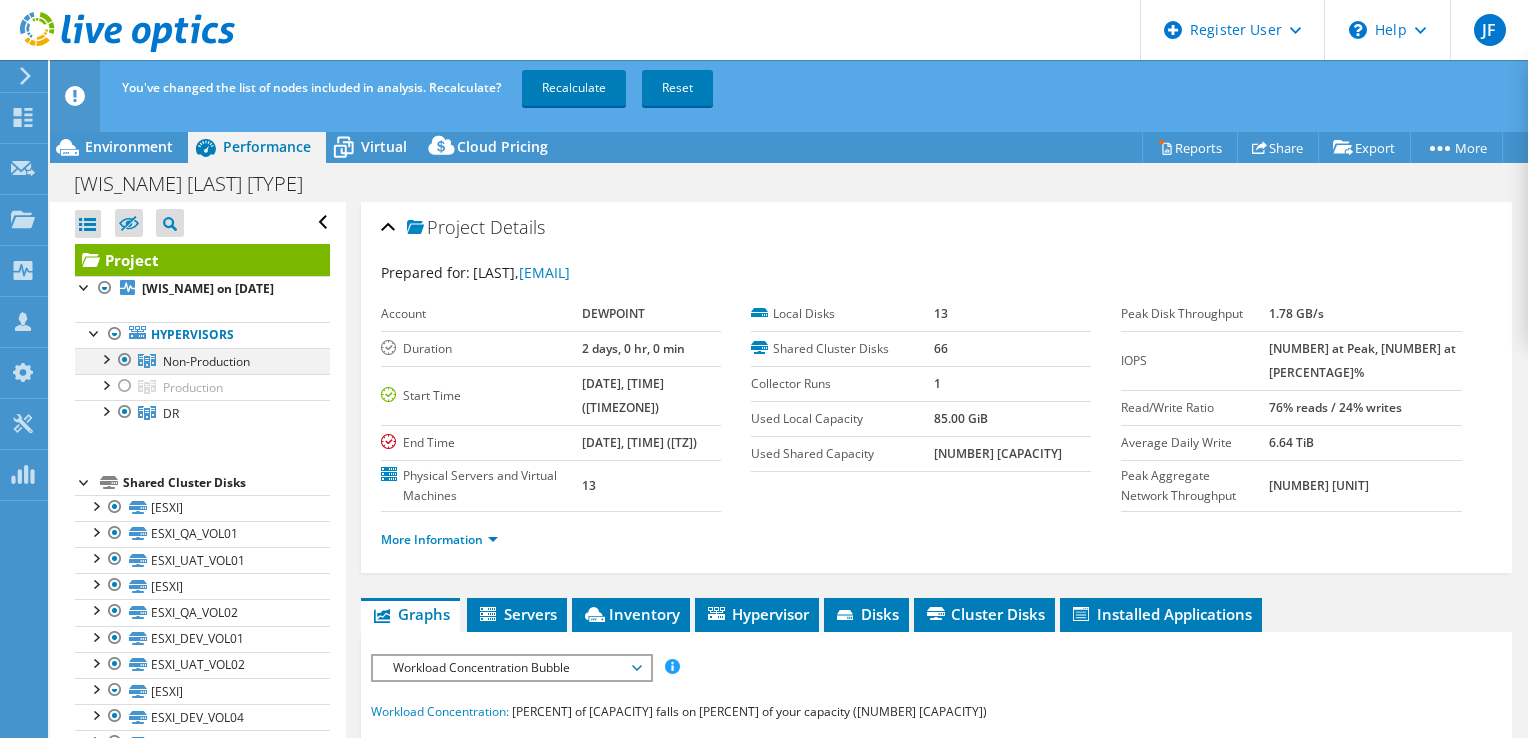 click at bounding box center (125, 360) 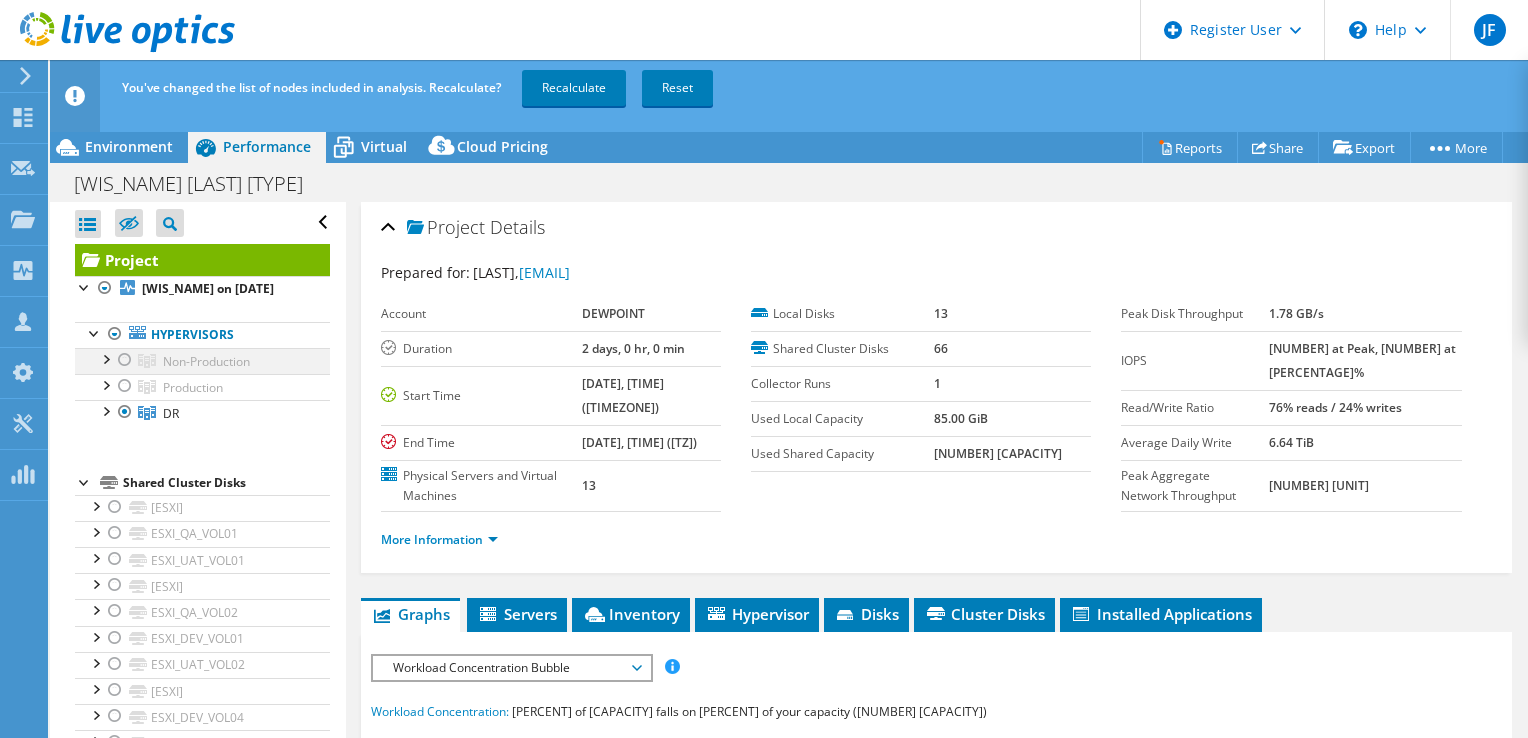 click at bounding box center (125, 360) 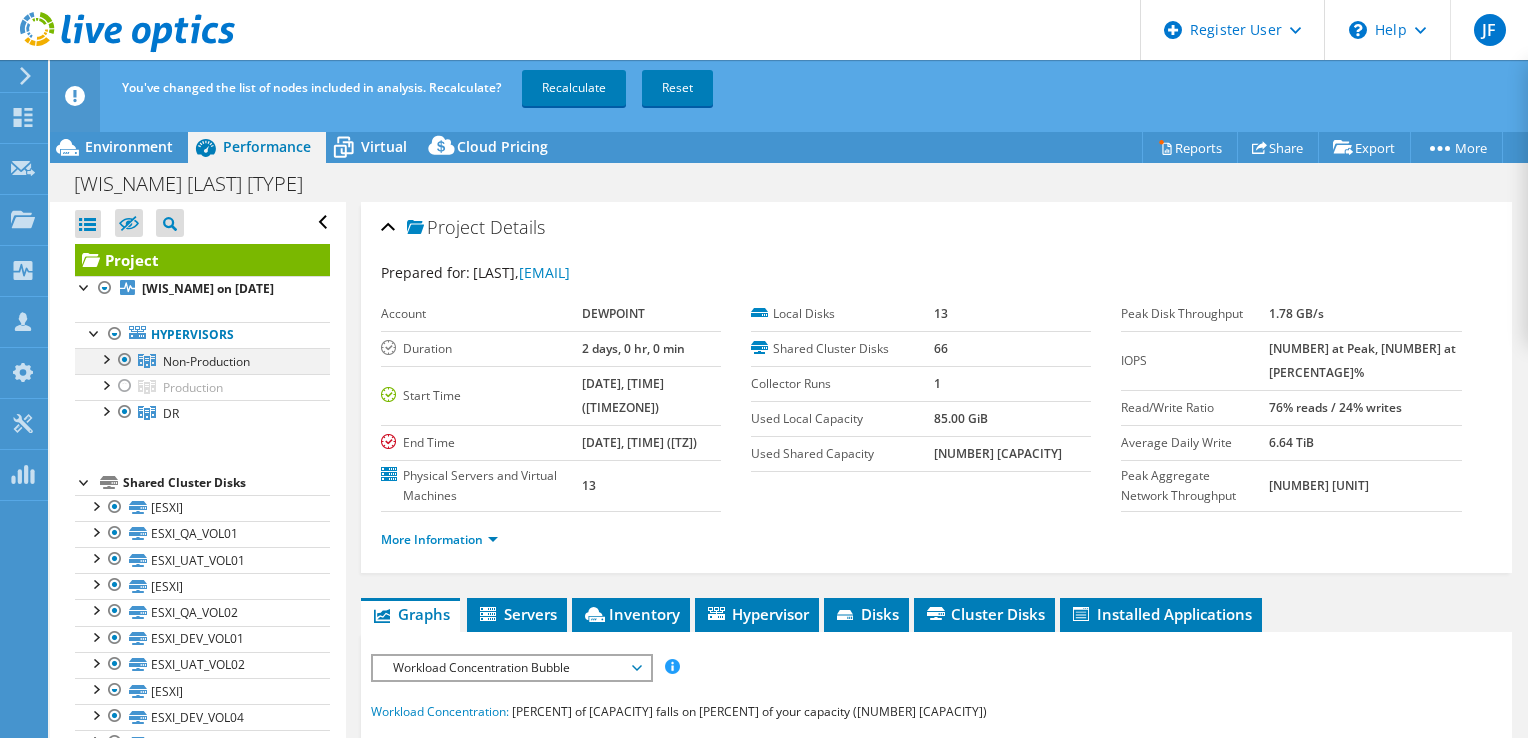 click at bounding box center [125, 360] 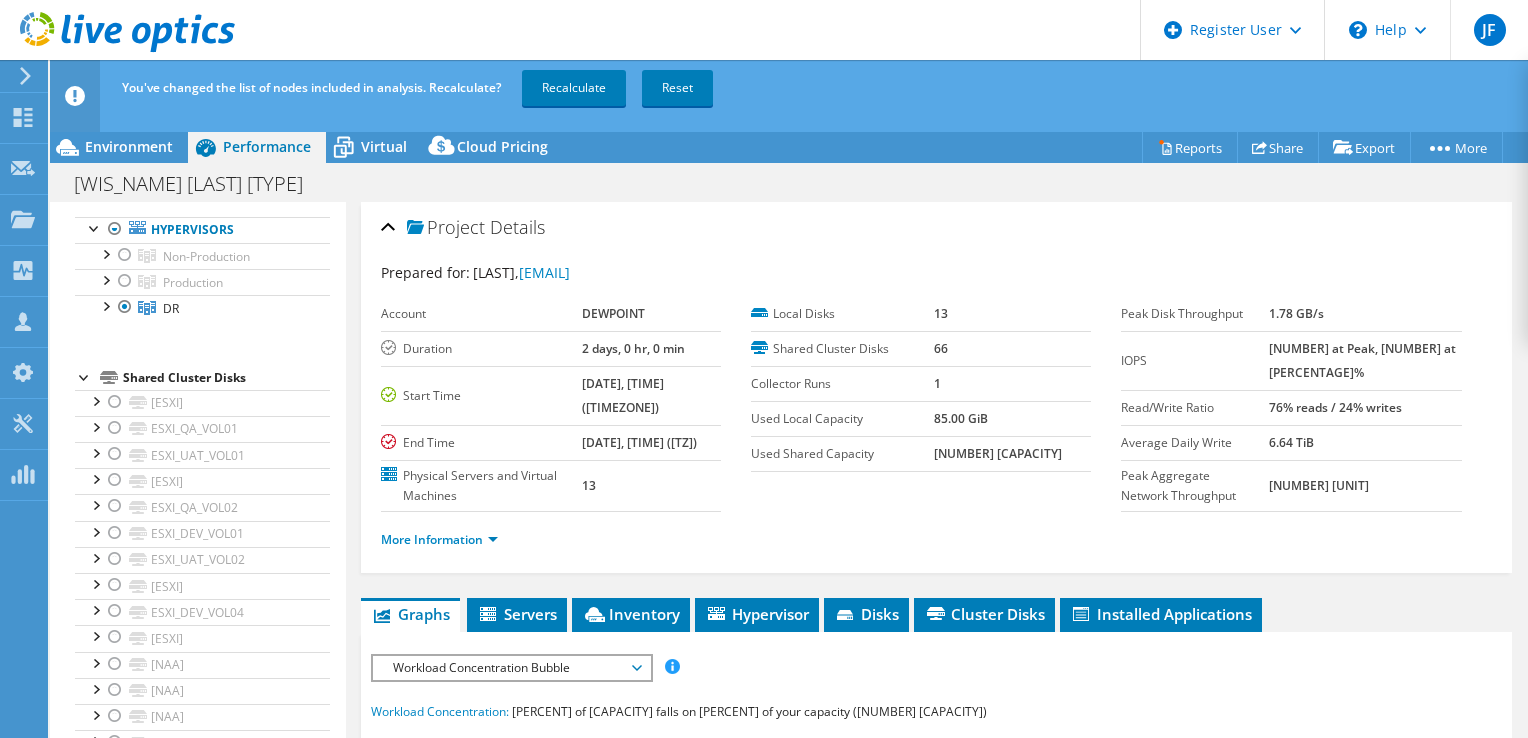 scroll, scrollTop: 102, scrollLeft: 0, axis: vertical 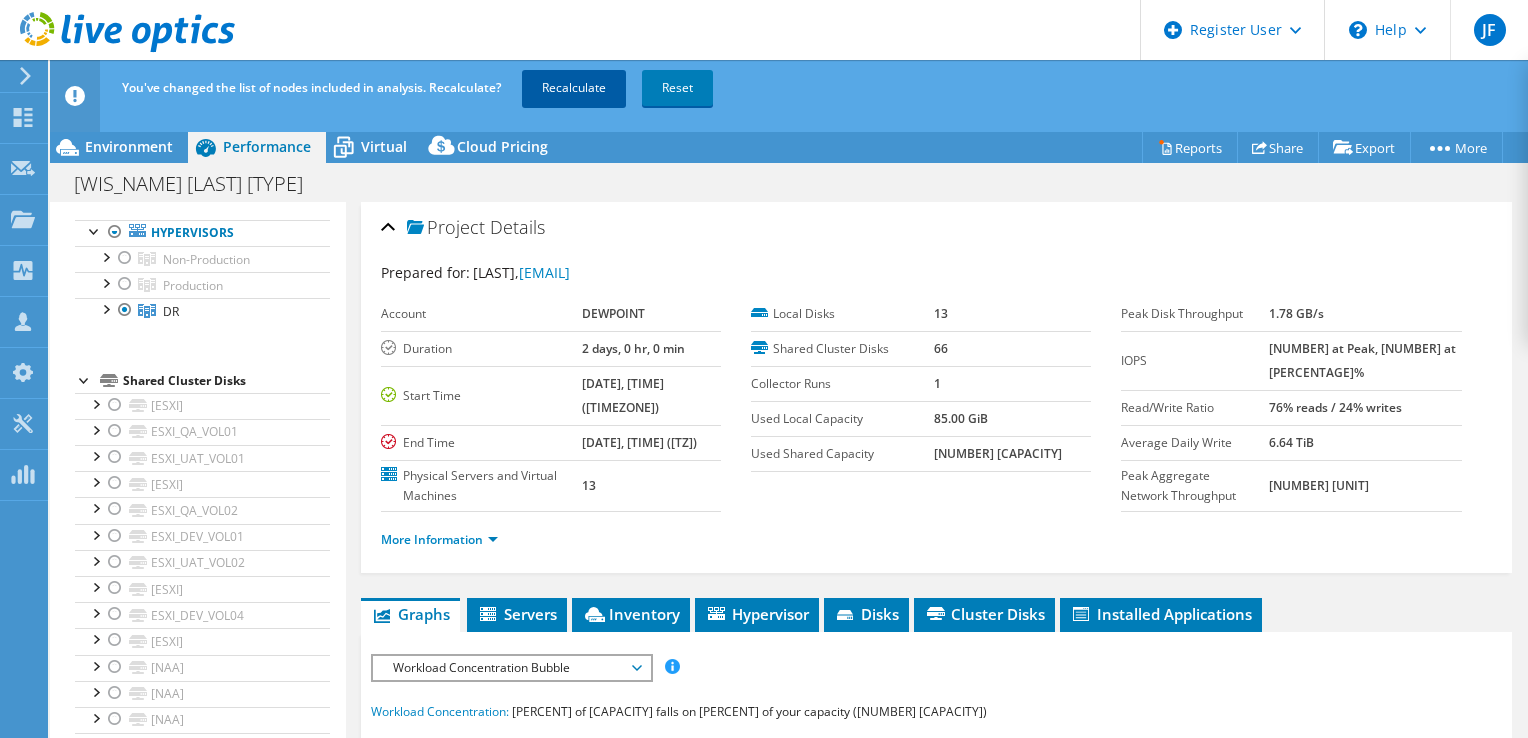 click on "Recalculate" at bounding box center [574, 88] 